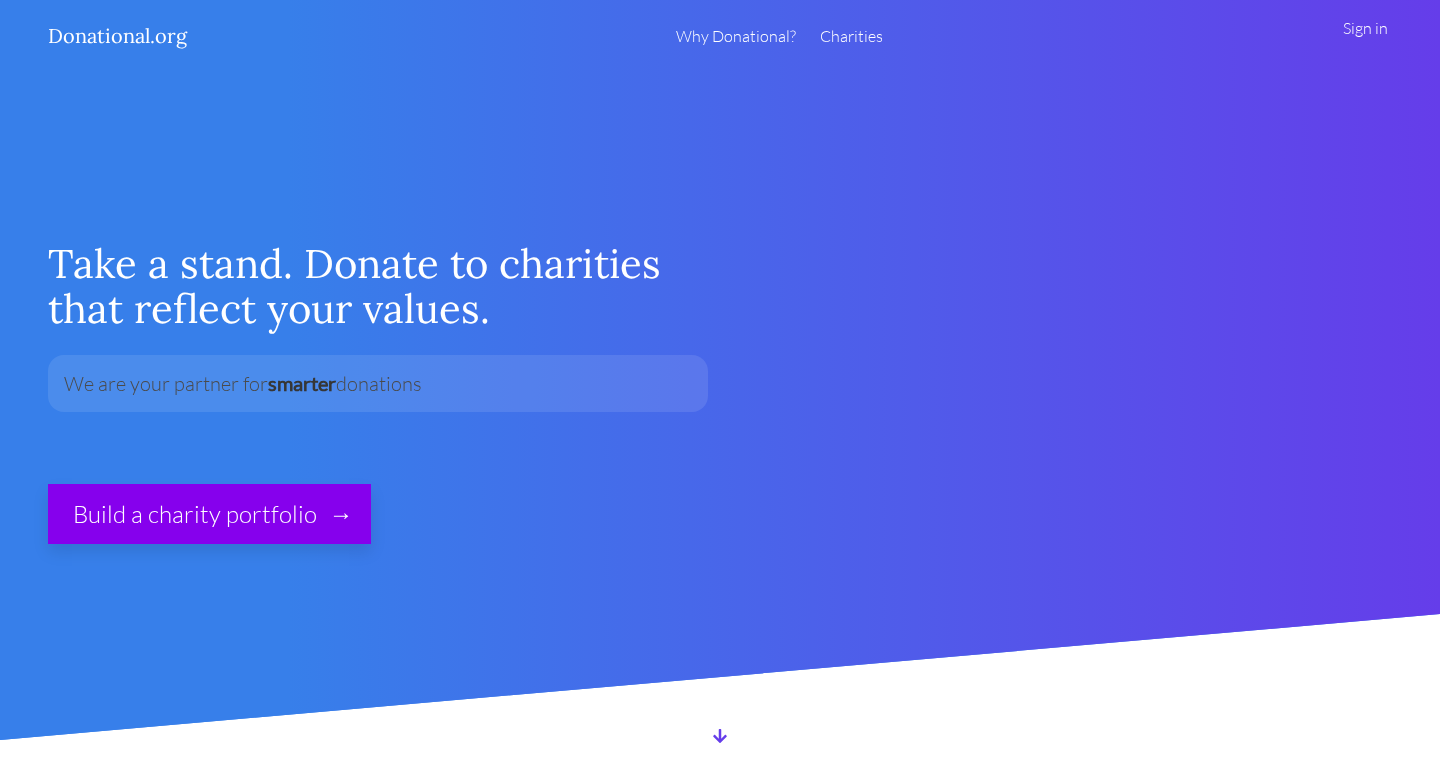 scroll, scrollTop: 0, scrollLeft: 0, axis: both 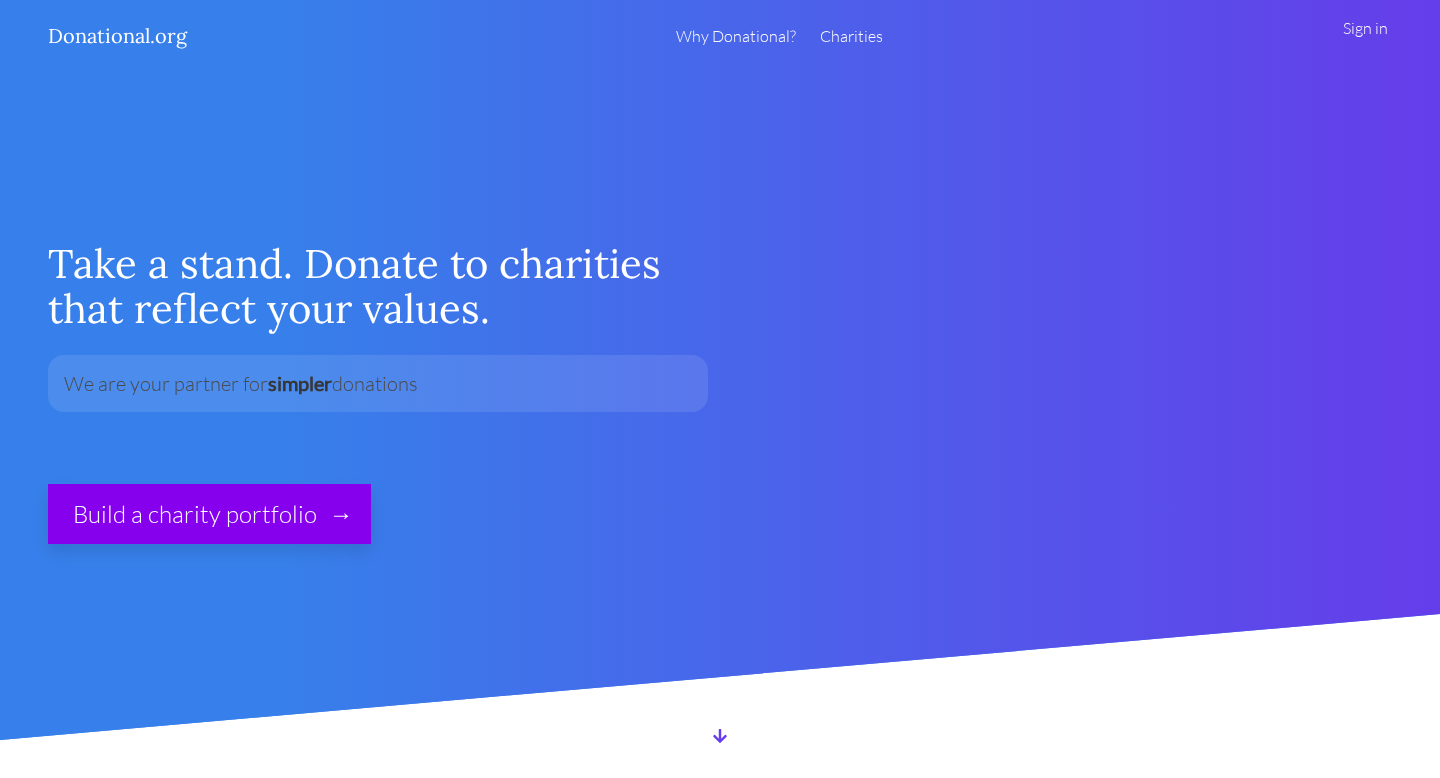 click on "Sign in" at bounding box center [1365, 36] 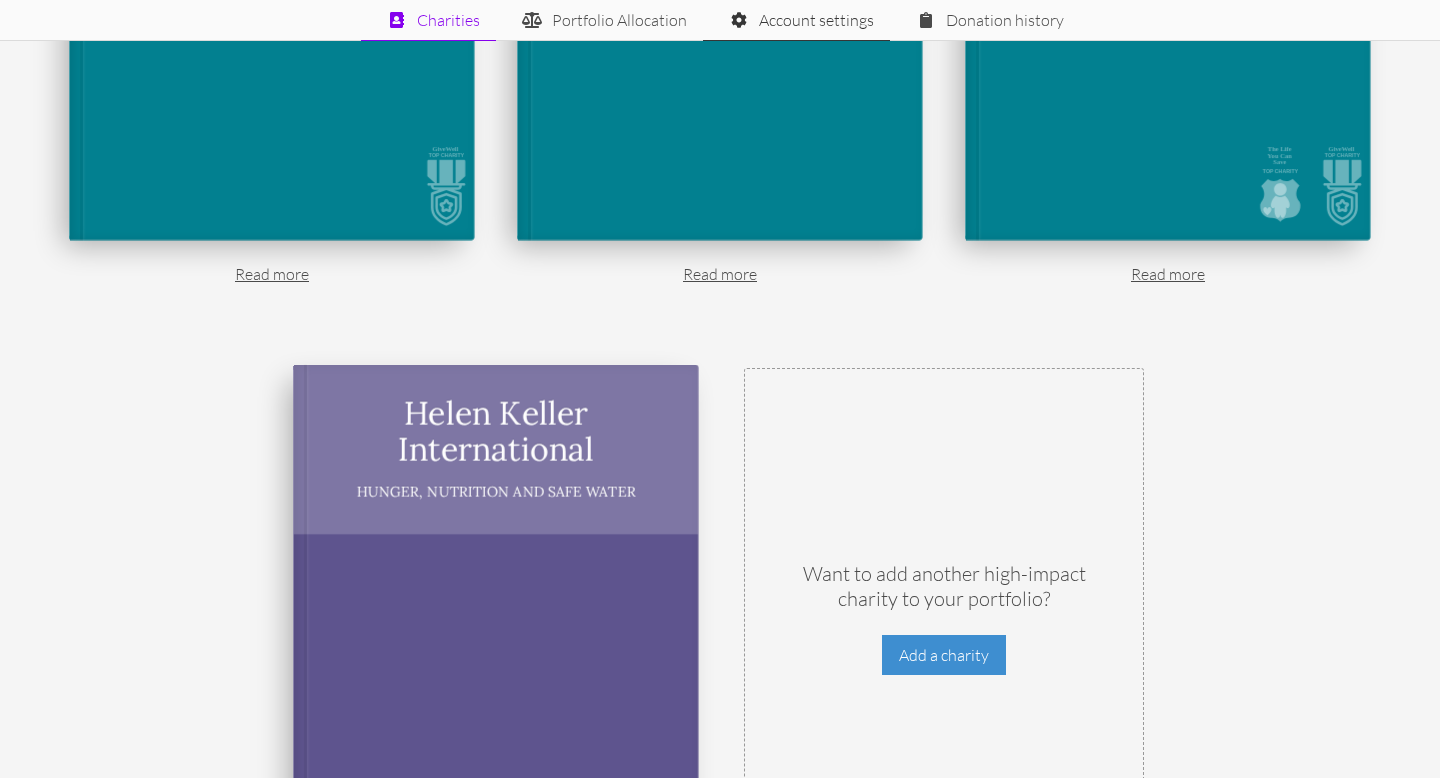 scroll, scrollTop: 0, scrollLeft: 0, axis: both 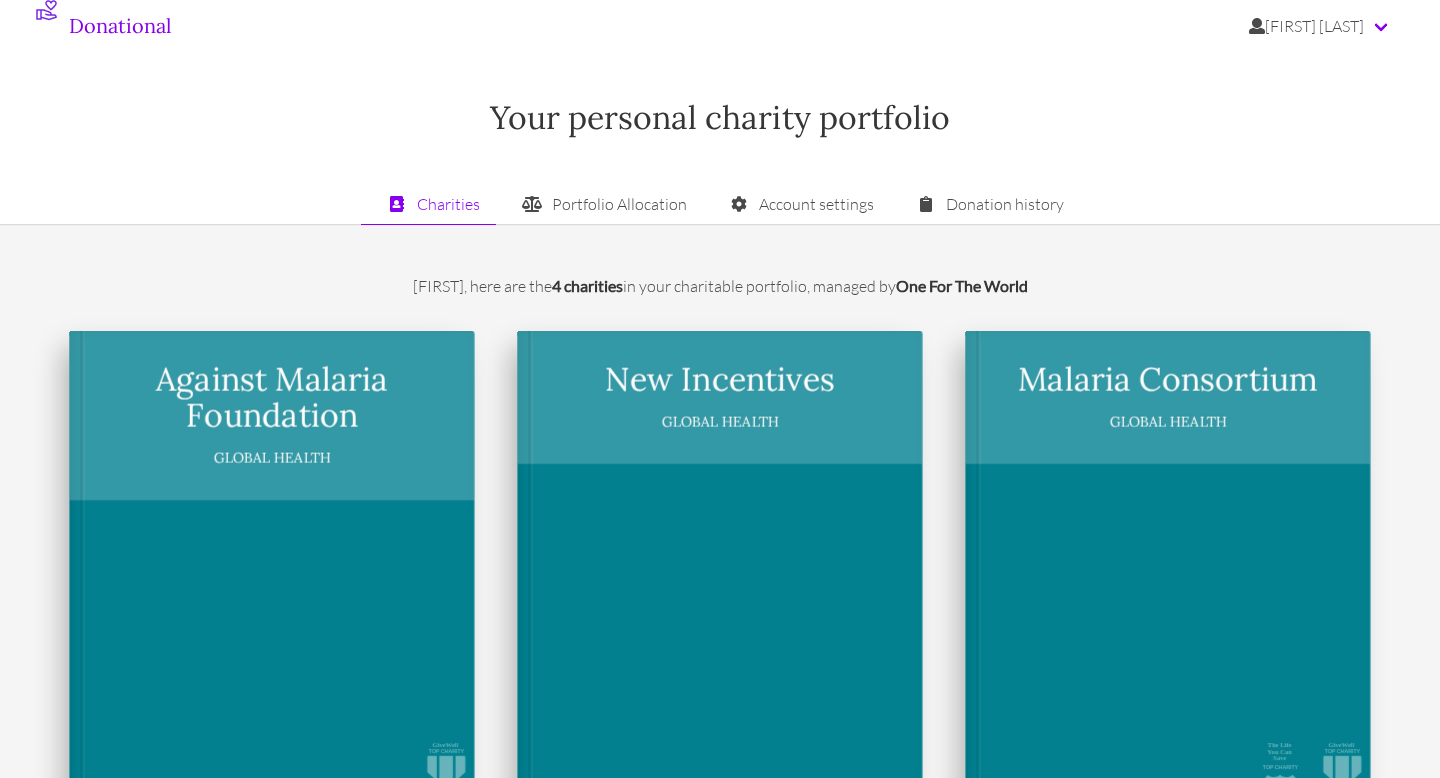 click on "Your personal charity portfolio" at bounding box center (720, 118) 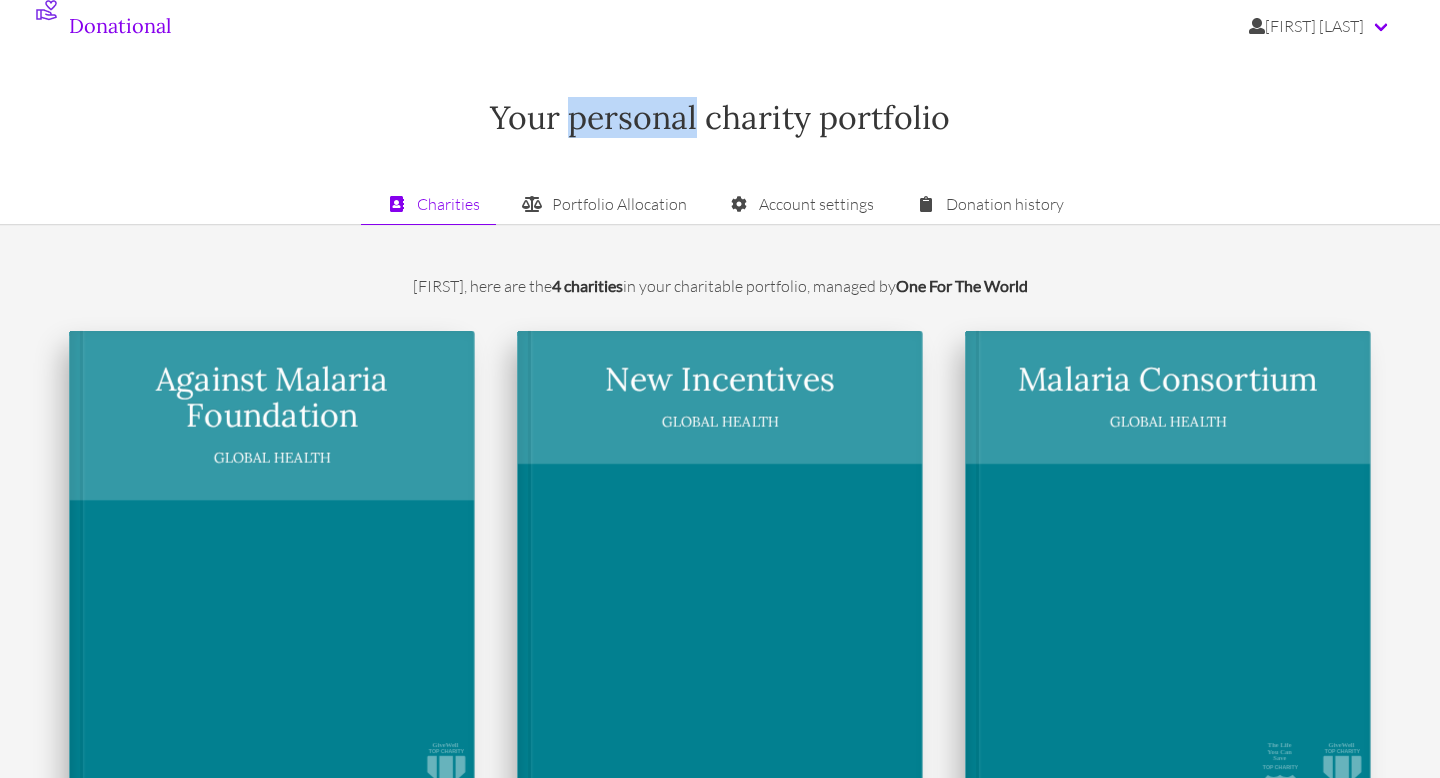 click on "Your personal charity portfolio" at bounding box center (720, 118) 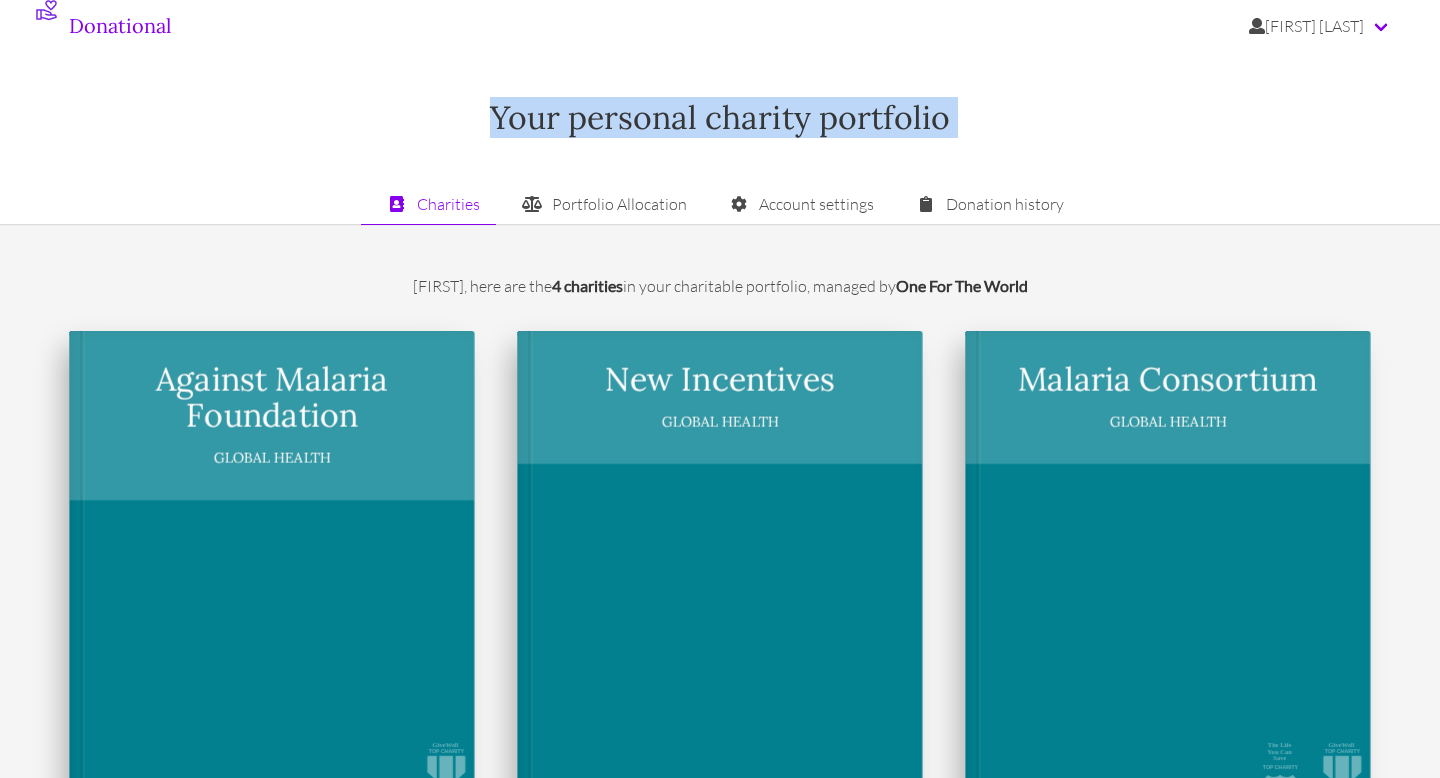 click on "Your personal charity portfolio" at bounding box center (720, 118) 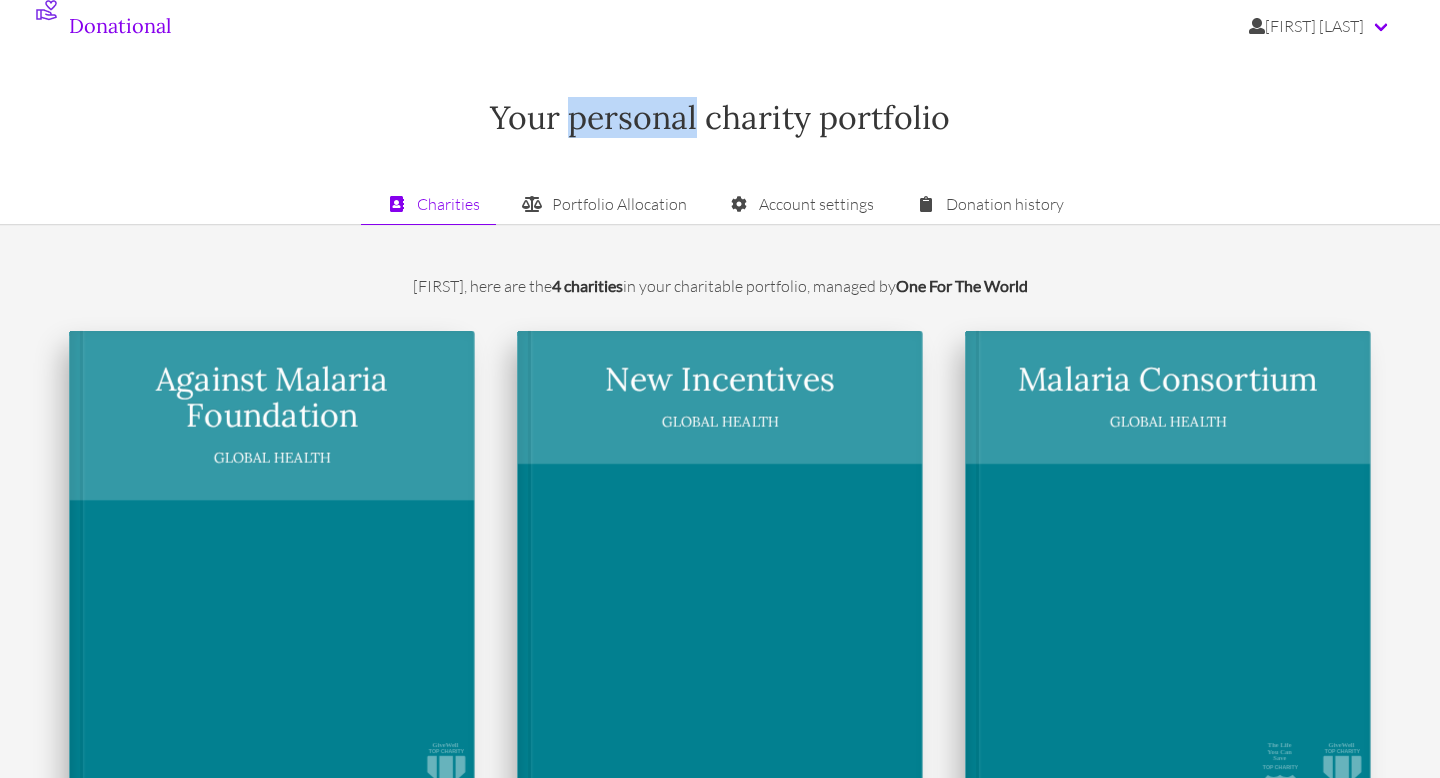 click on "Your personal charity portfolio" at bounding box center [720, 118] 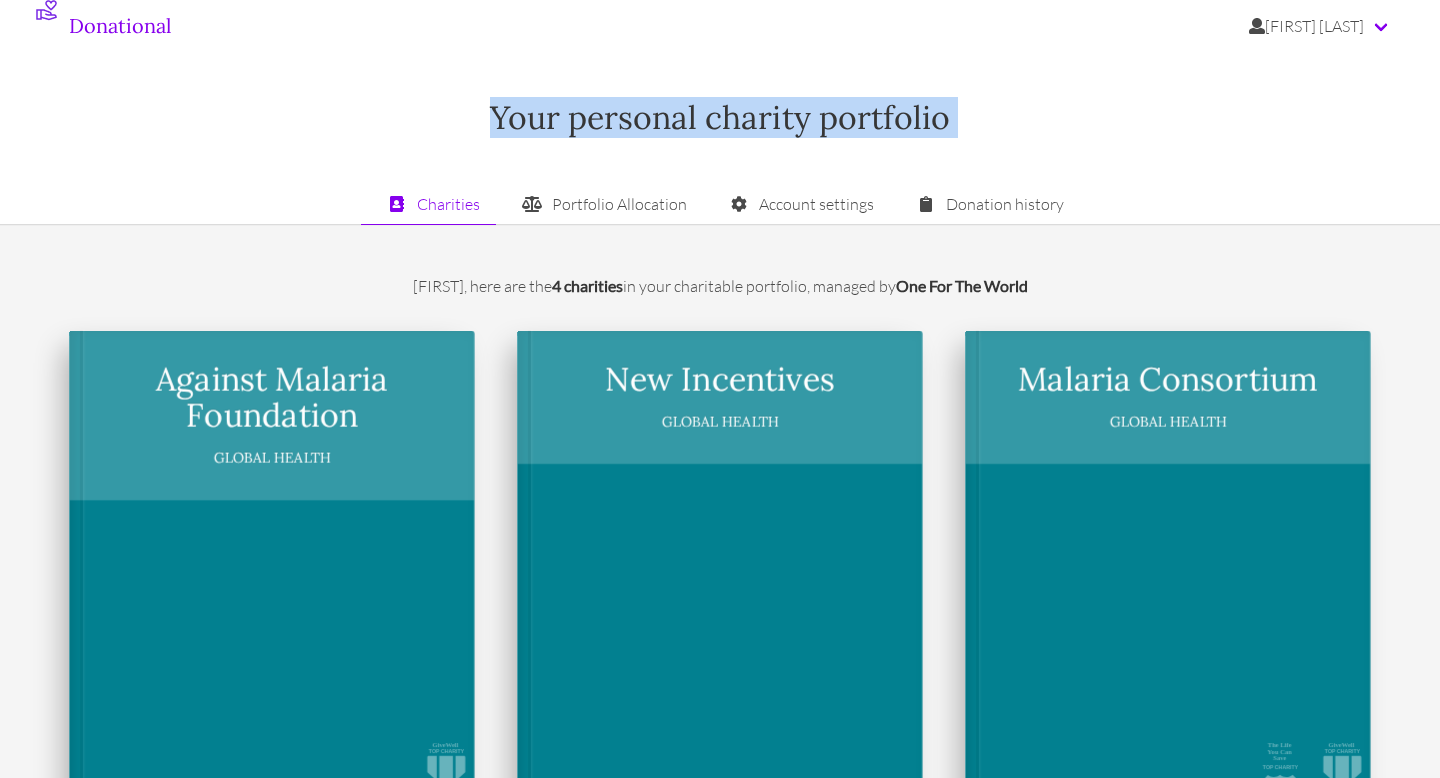 click on "Your personal charity portfolio" at bounding box center [720, 118] 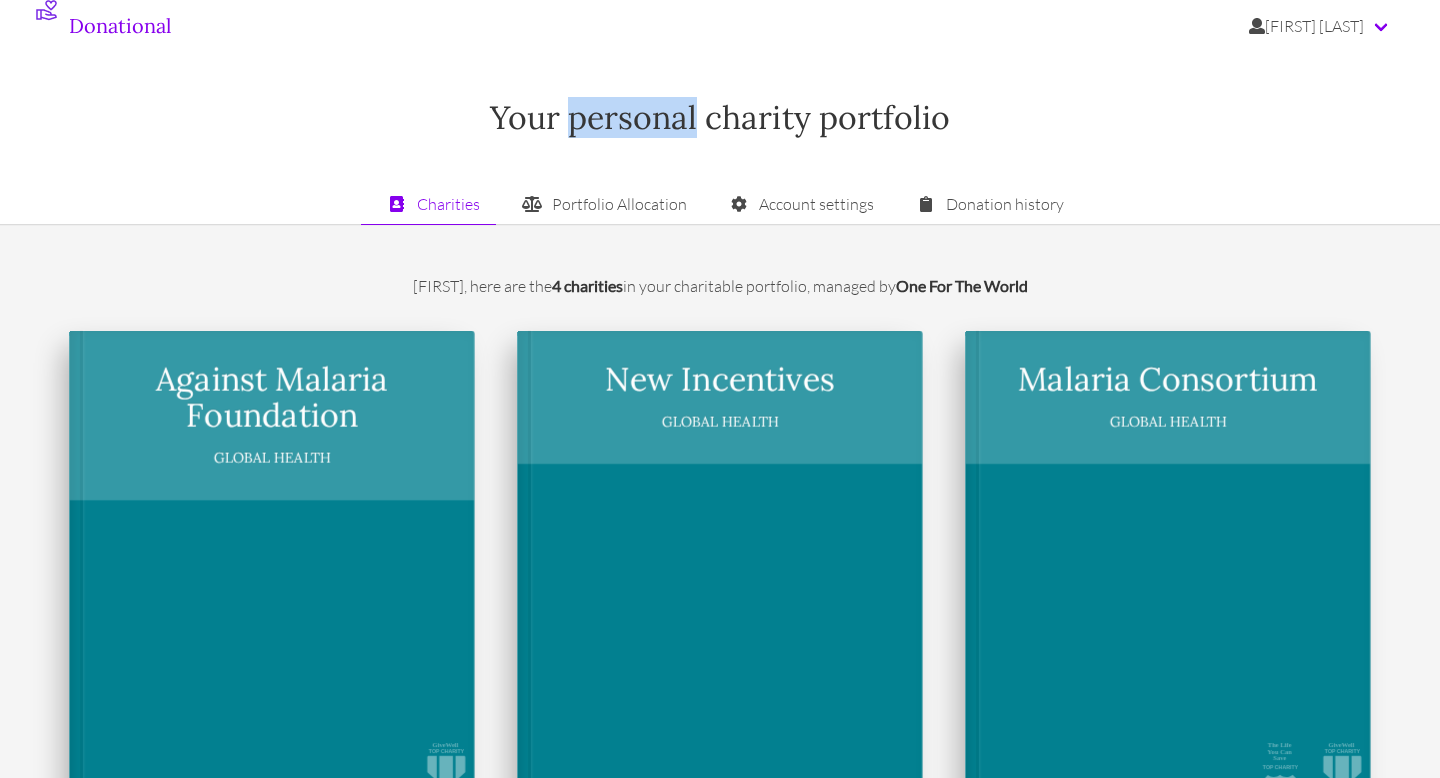 click on "Your personal charity portfolio" at bounding box center [720, 118] 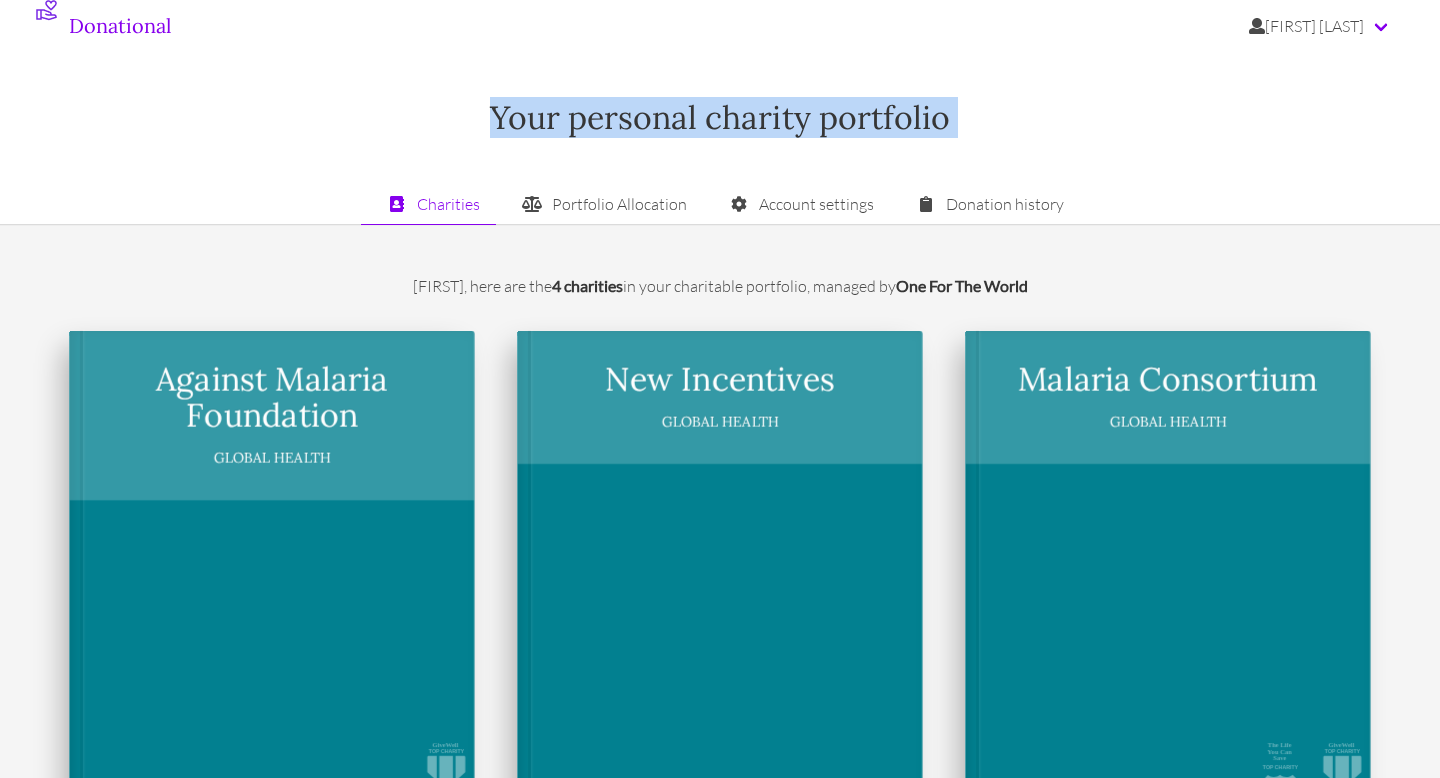 click on "Your personal charity portfolio" at bounding box center (720, 118) 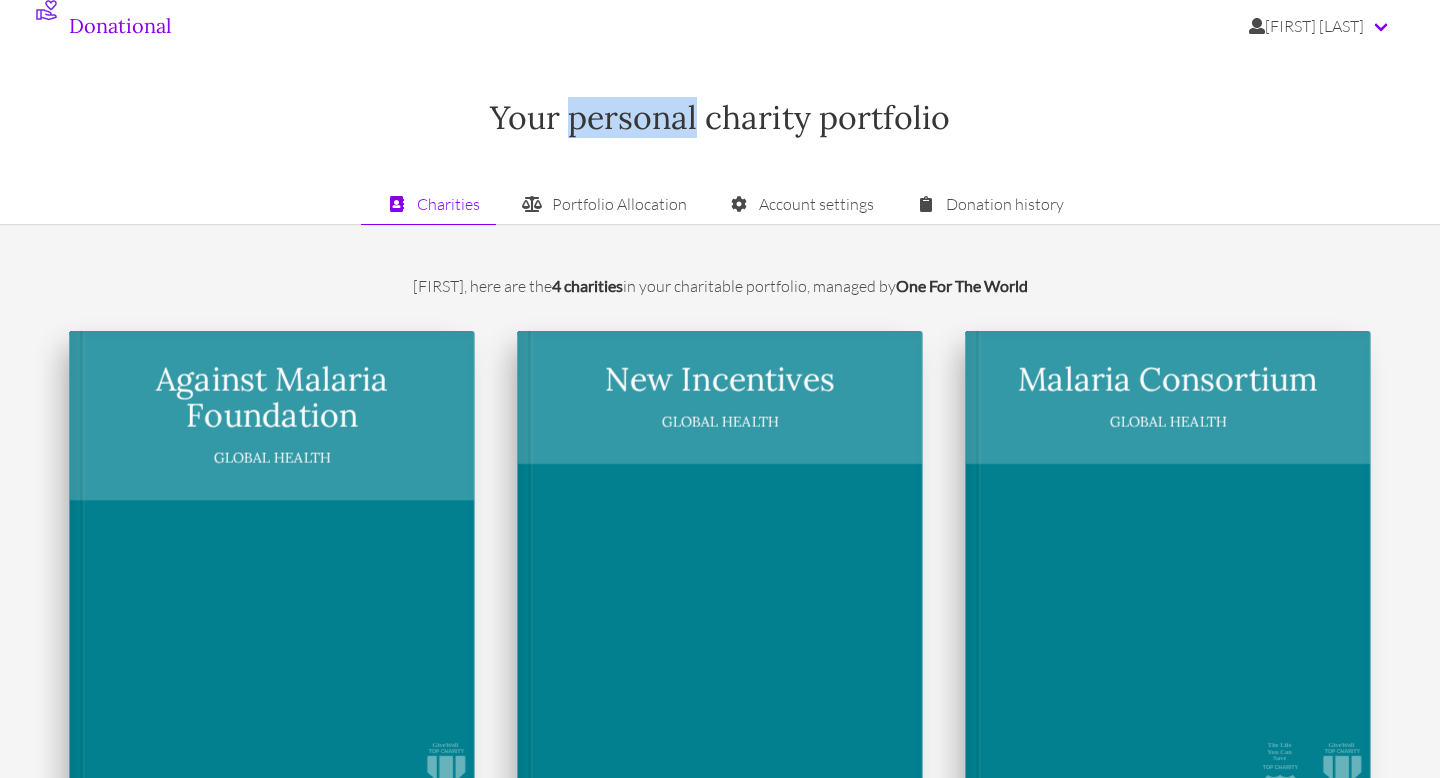 click on "Your personal charity portfolio" at bounding box center [720, 118] 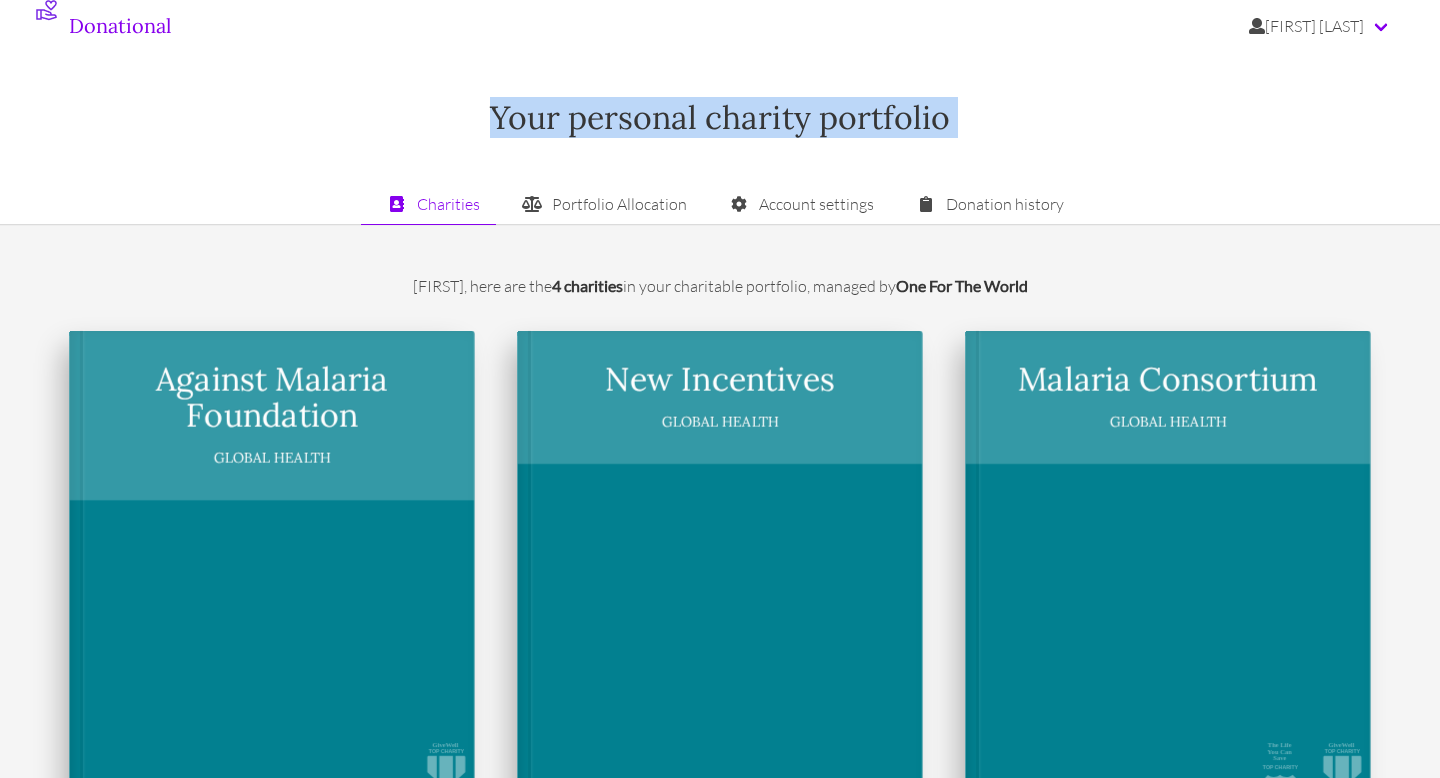 click on "Your personal charity portfolio" at bounding box center [720, 118] 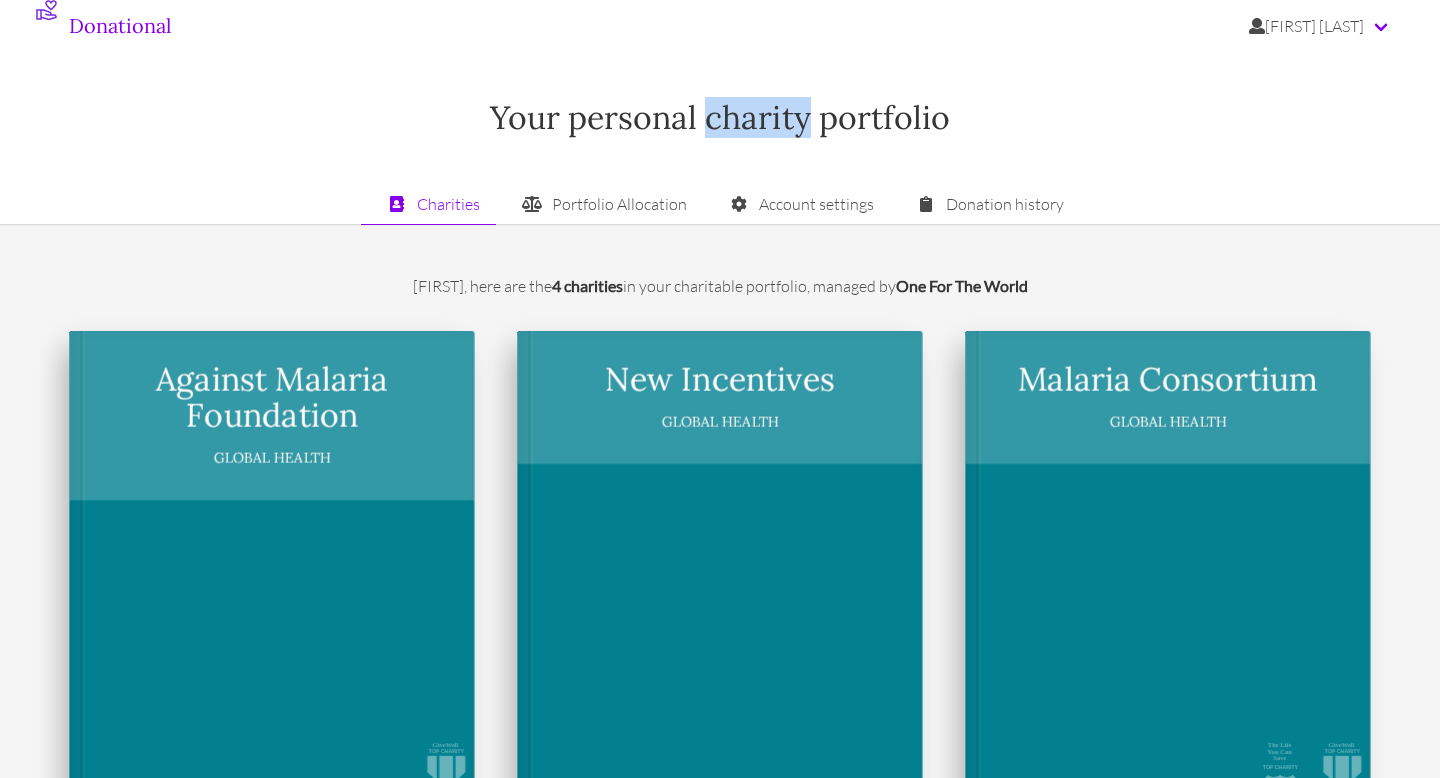 click on "Your personal charity portfolio" at bounding box center (720, 118) 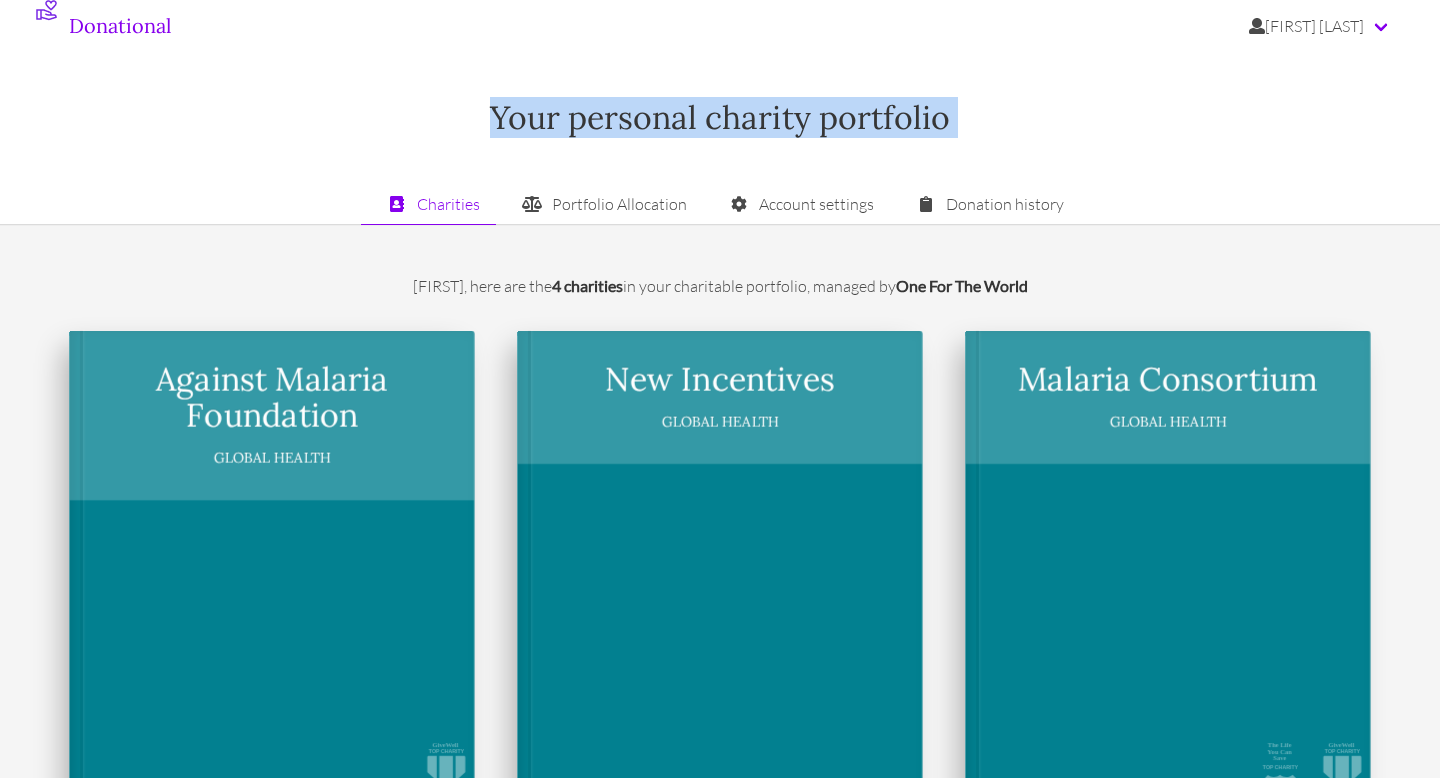 click on "Your personal charity portfolio" at bounding box center [720, 118] 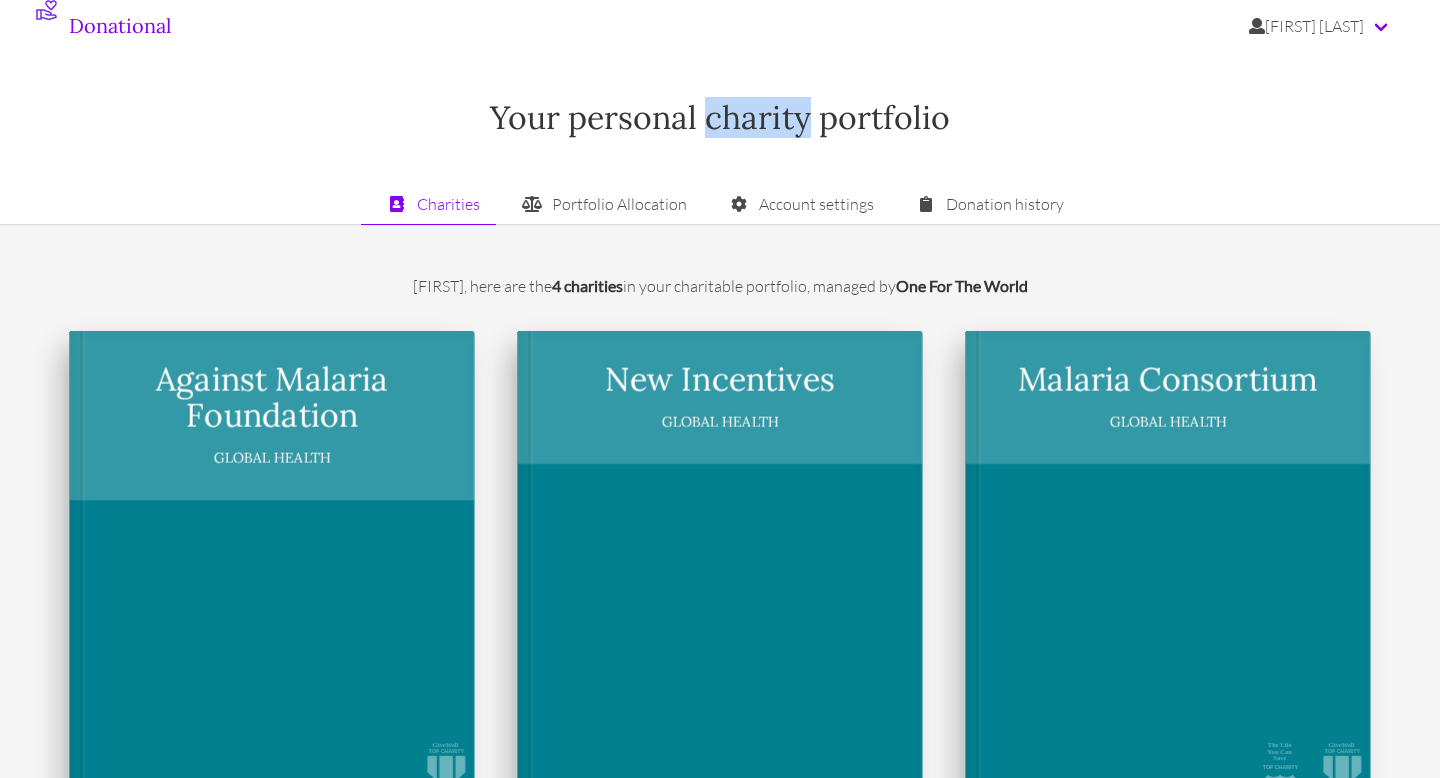 click on "Your personal charity portfolio" at bounding box center [720, 118] 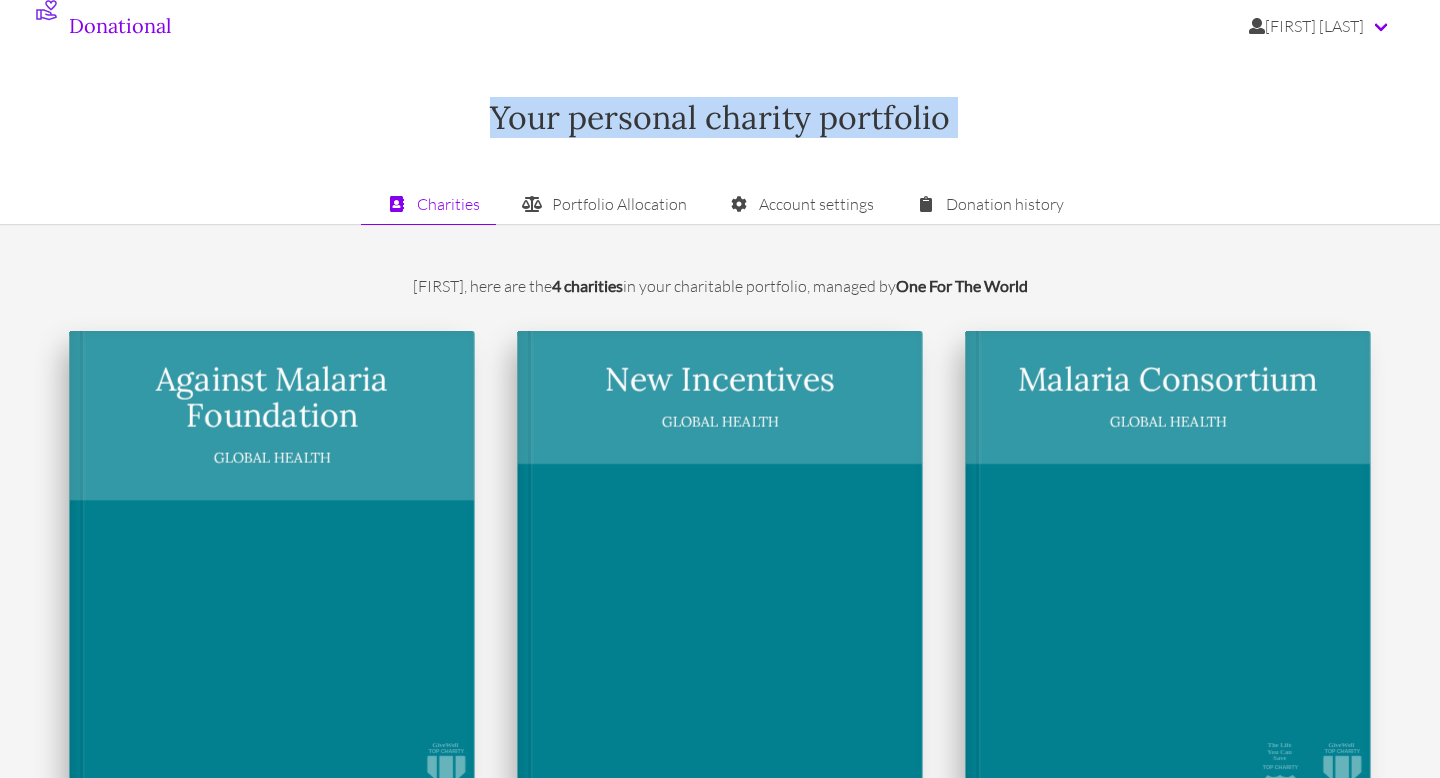 click on "Your personal charity portfolio" at bounding box center [720, 118] 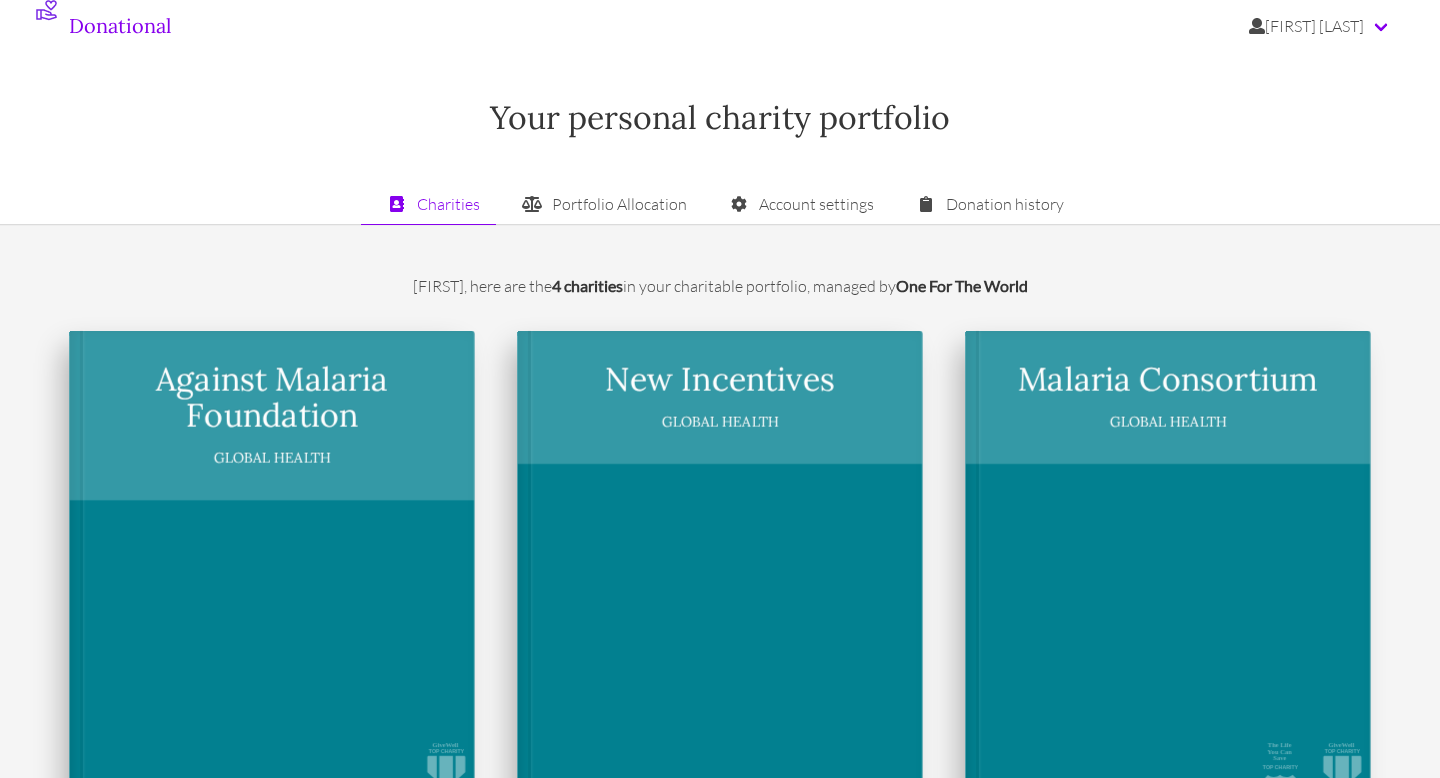 click on "Your personal charity portfolio" at bounding box center [720, 118] 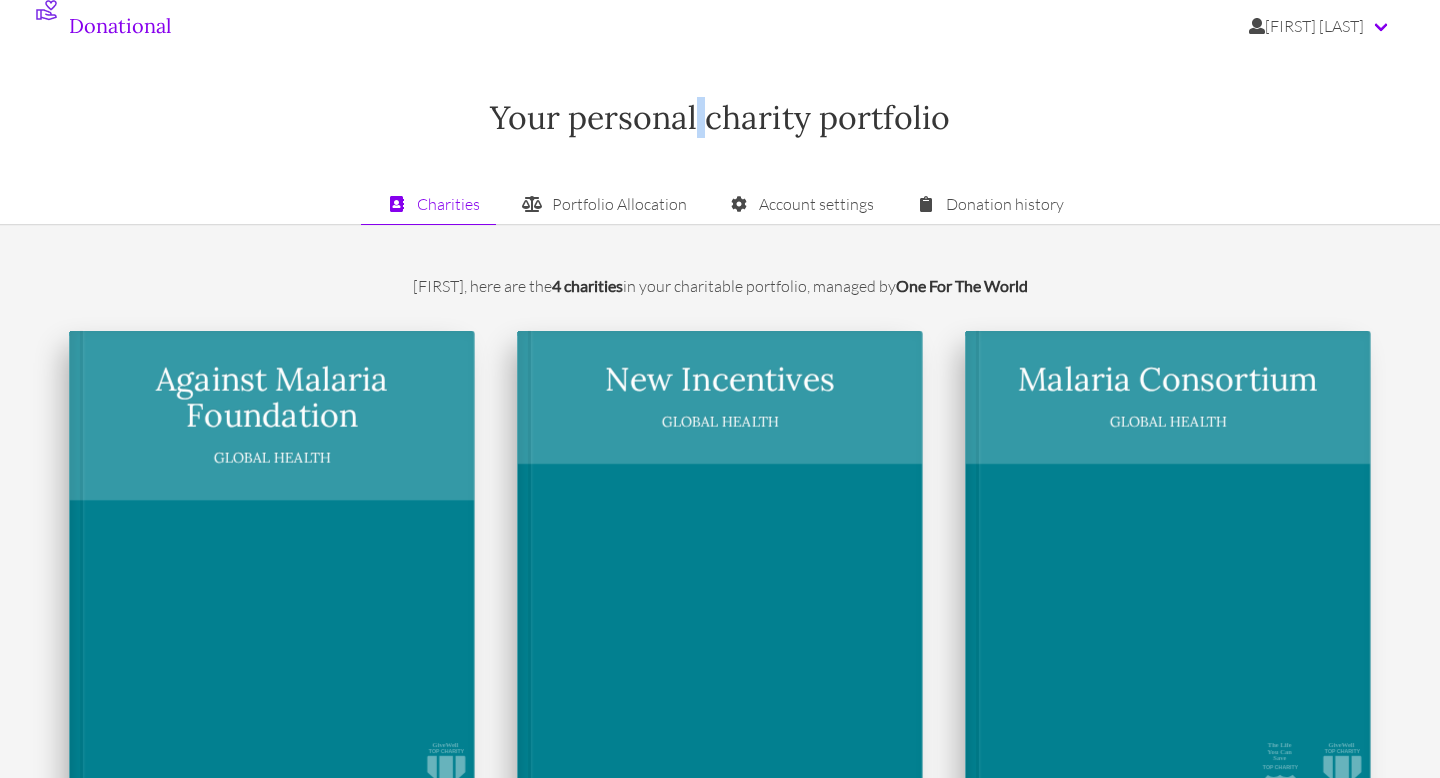 click on "Your personal charity portfolio" at bounding box center (720, 118) 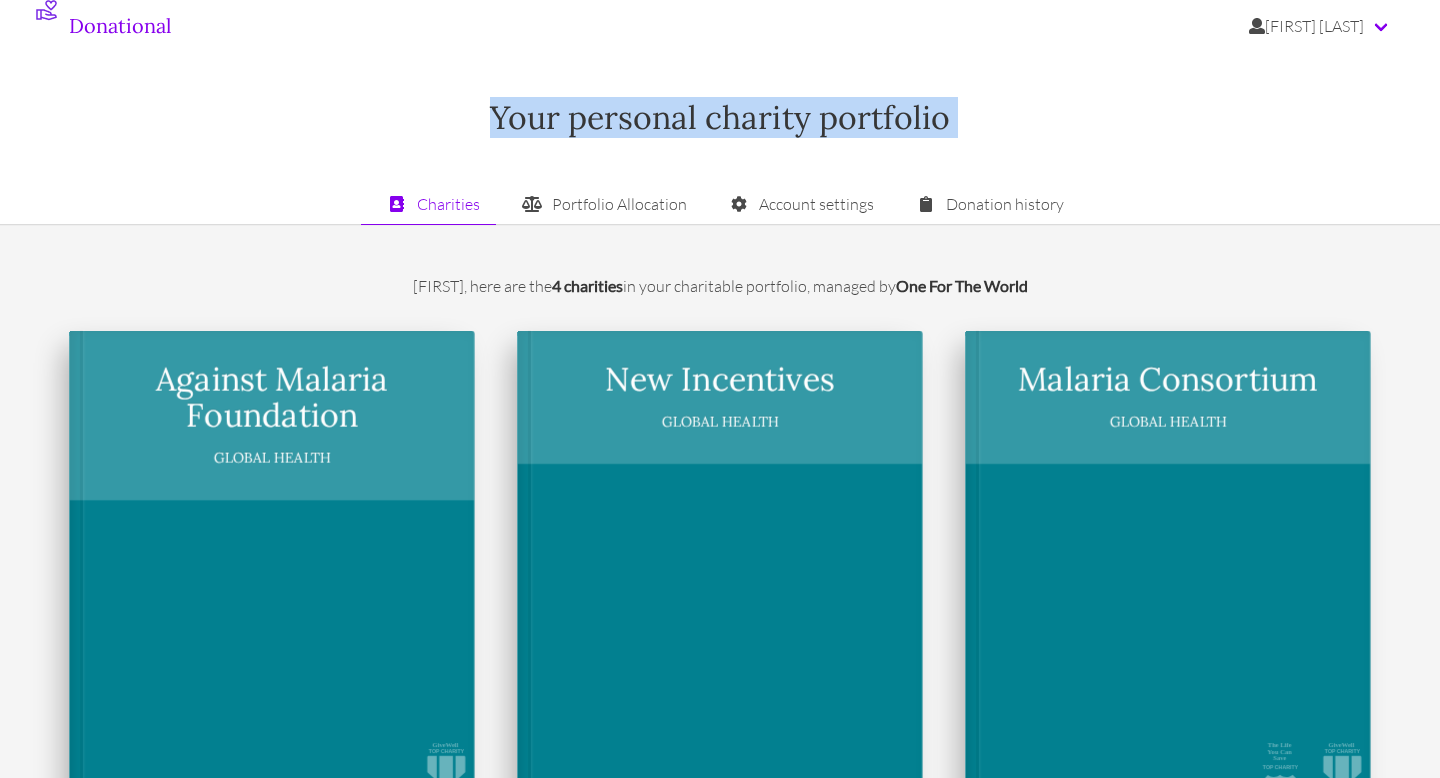 click on "Your personal charity portfolio" at bounding box center (720, 118) 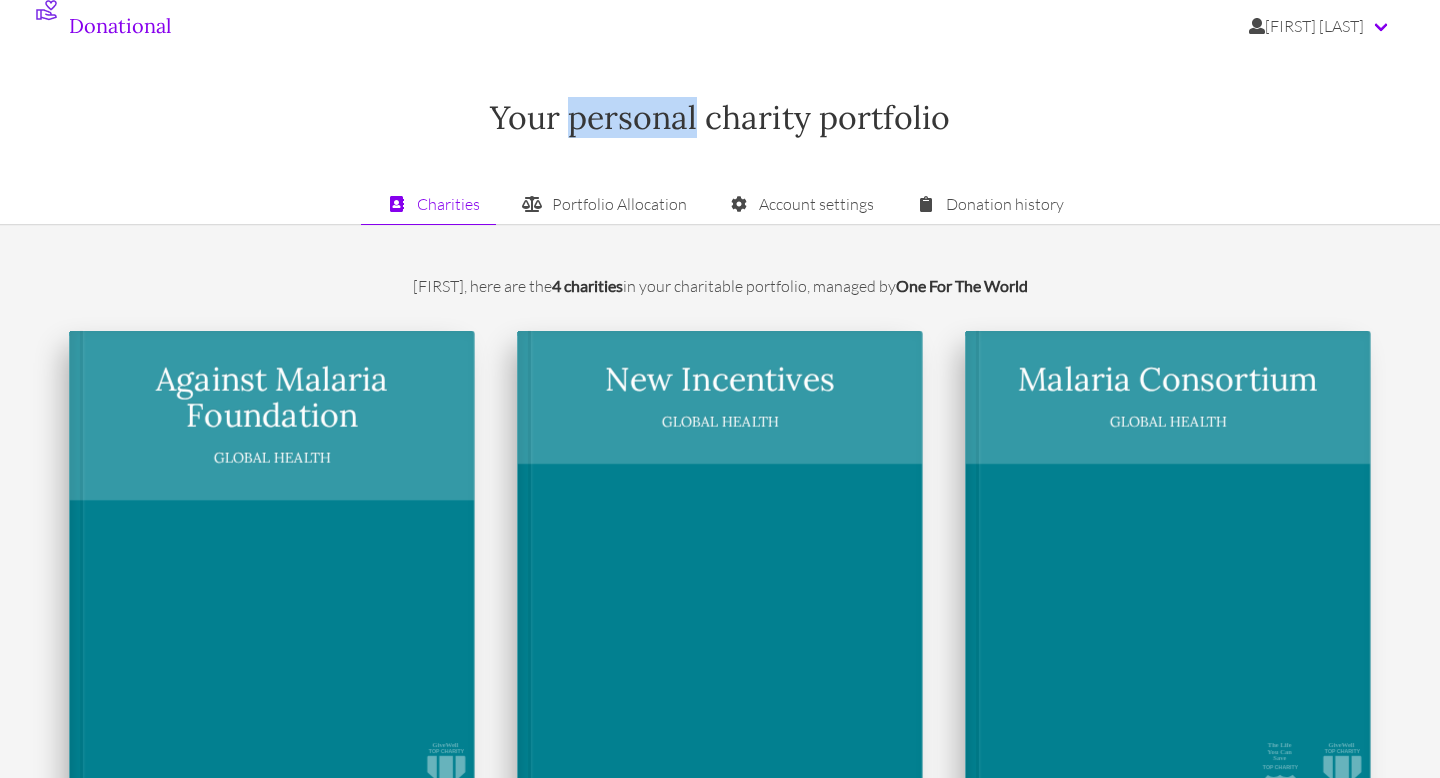 click on "Your personal charity portfolio" at bounding box center (720, 118) 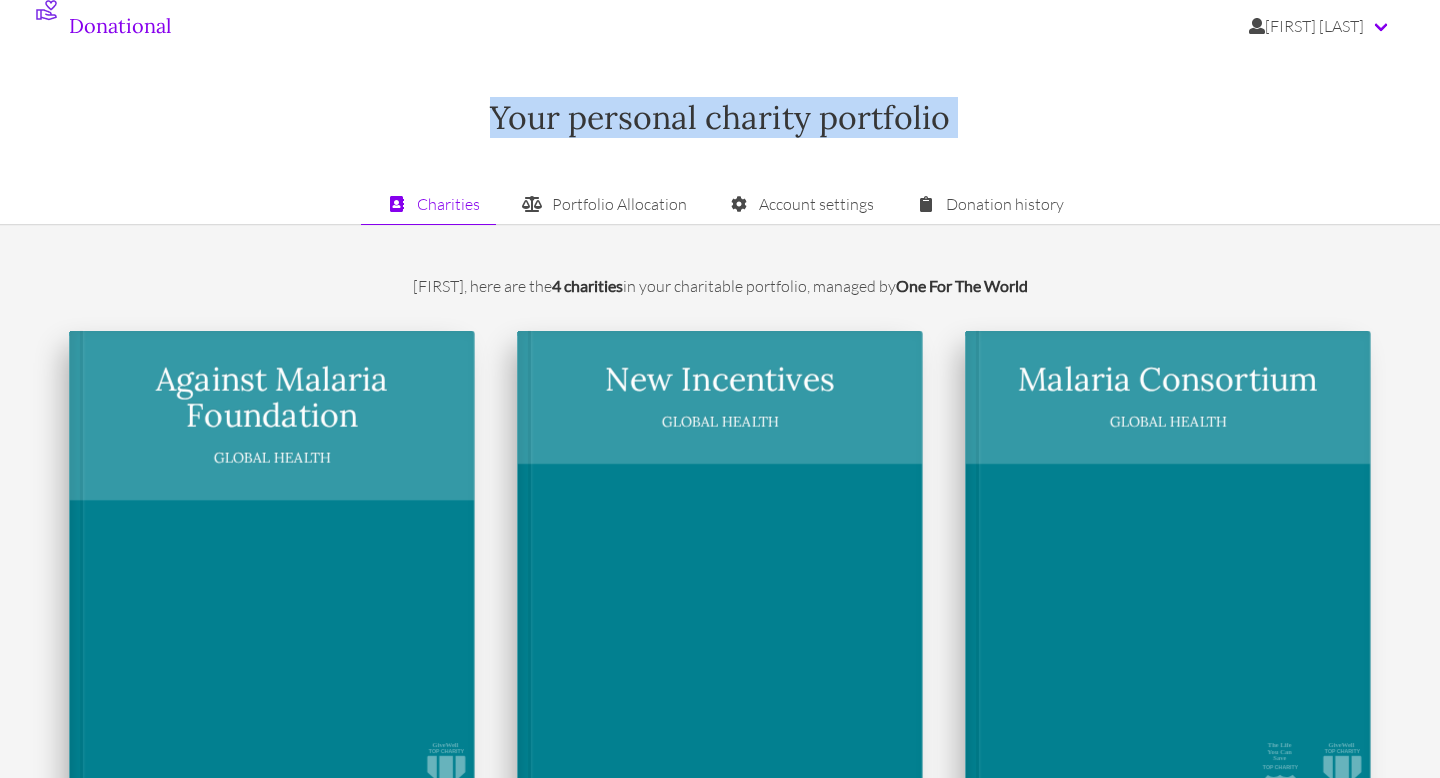 click on "Your personal charity portfolio" at bounding box center (720, 118) 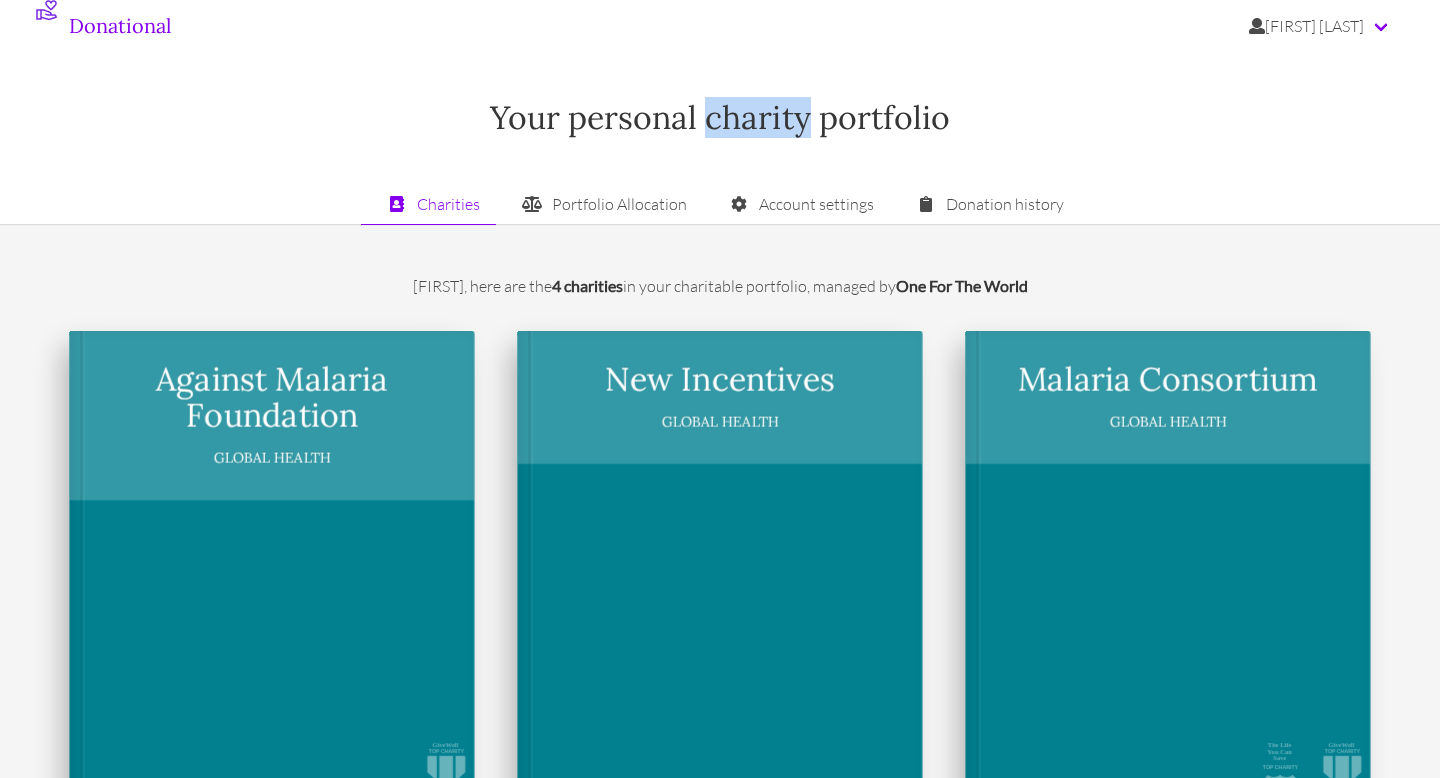click on "Your personal charity portfolio" at bounding box center [720, 118] 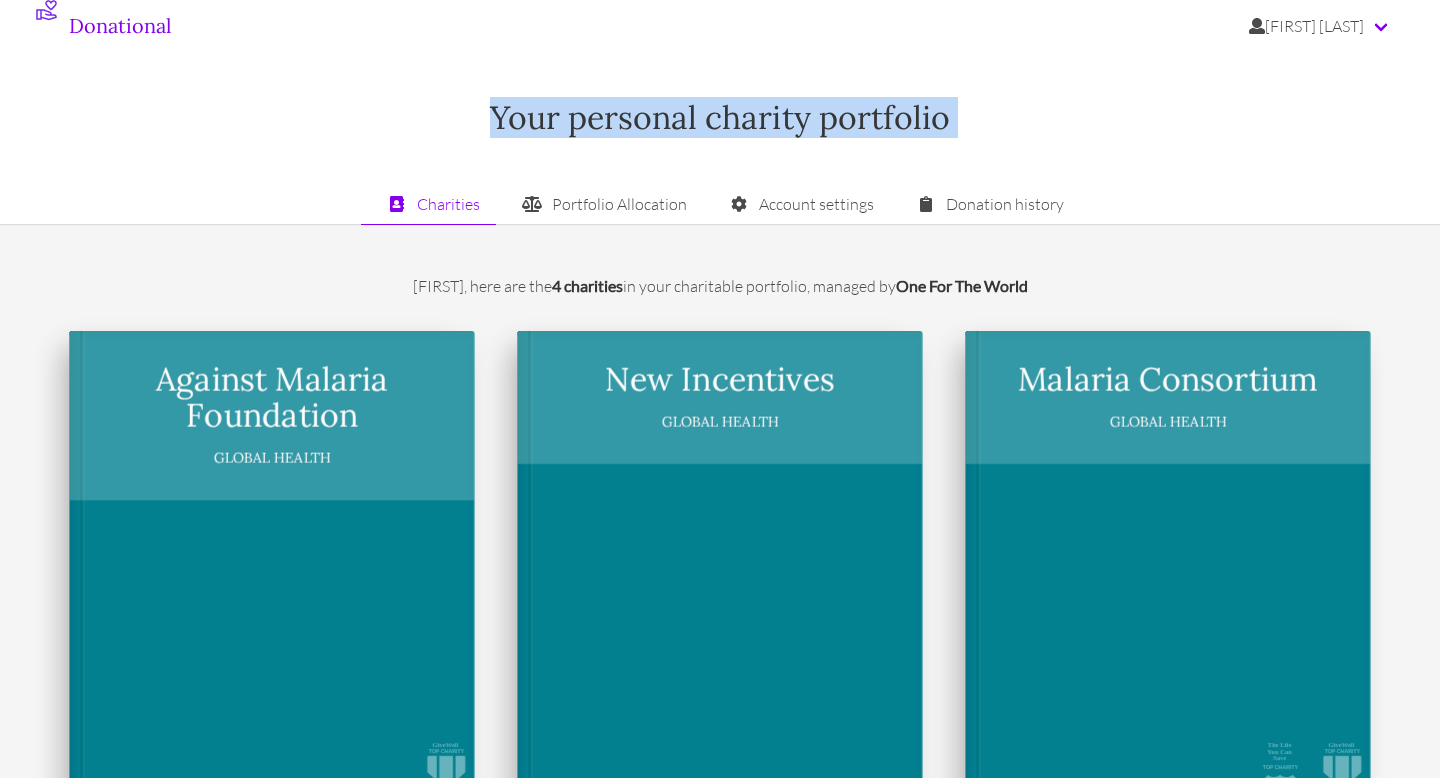 click on "Your personal charity portfolio" at bounding box center (720, 118) 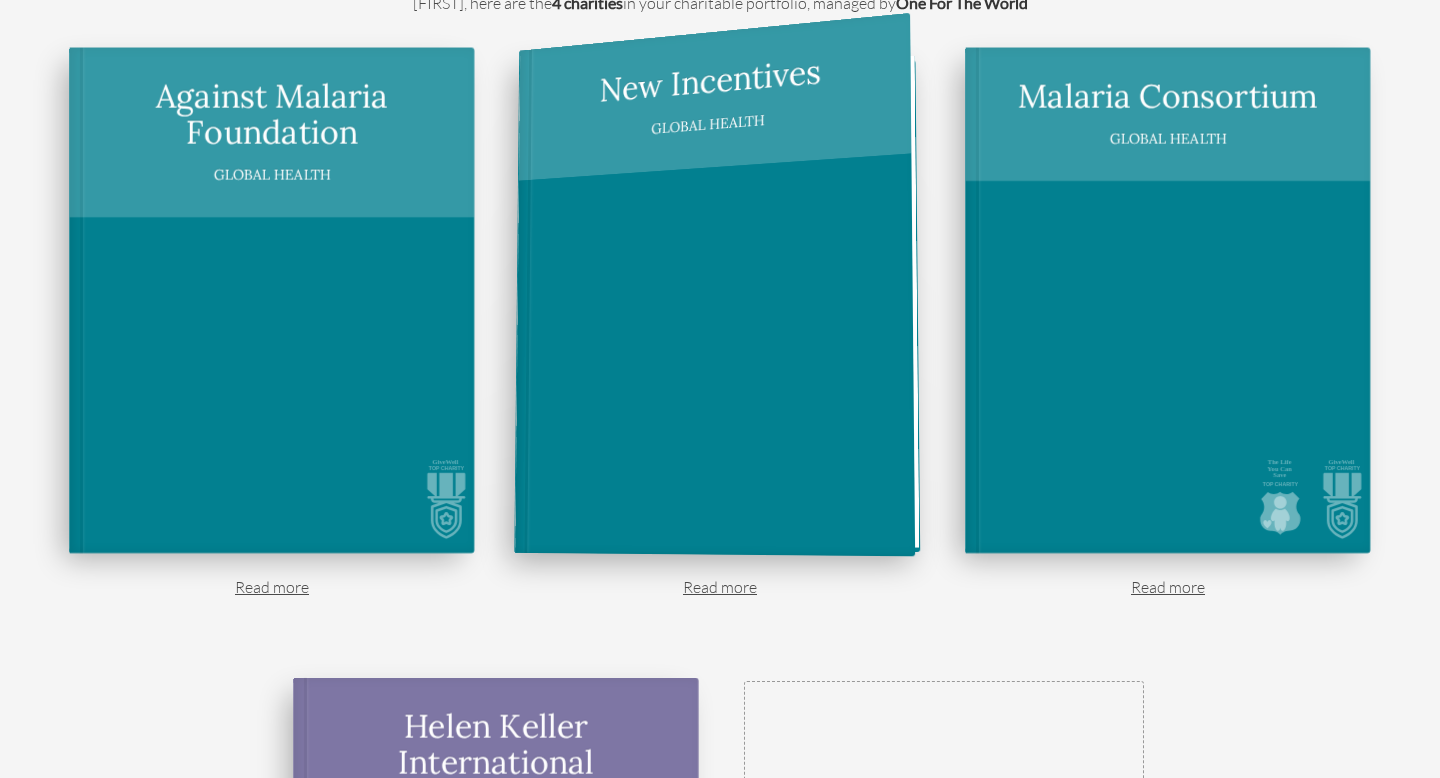 scroll, scrollTop: 0, scrollLeft: 0, axis: both 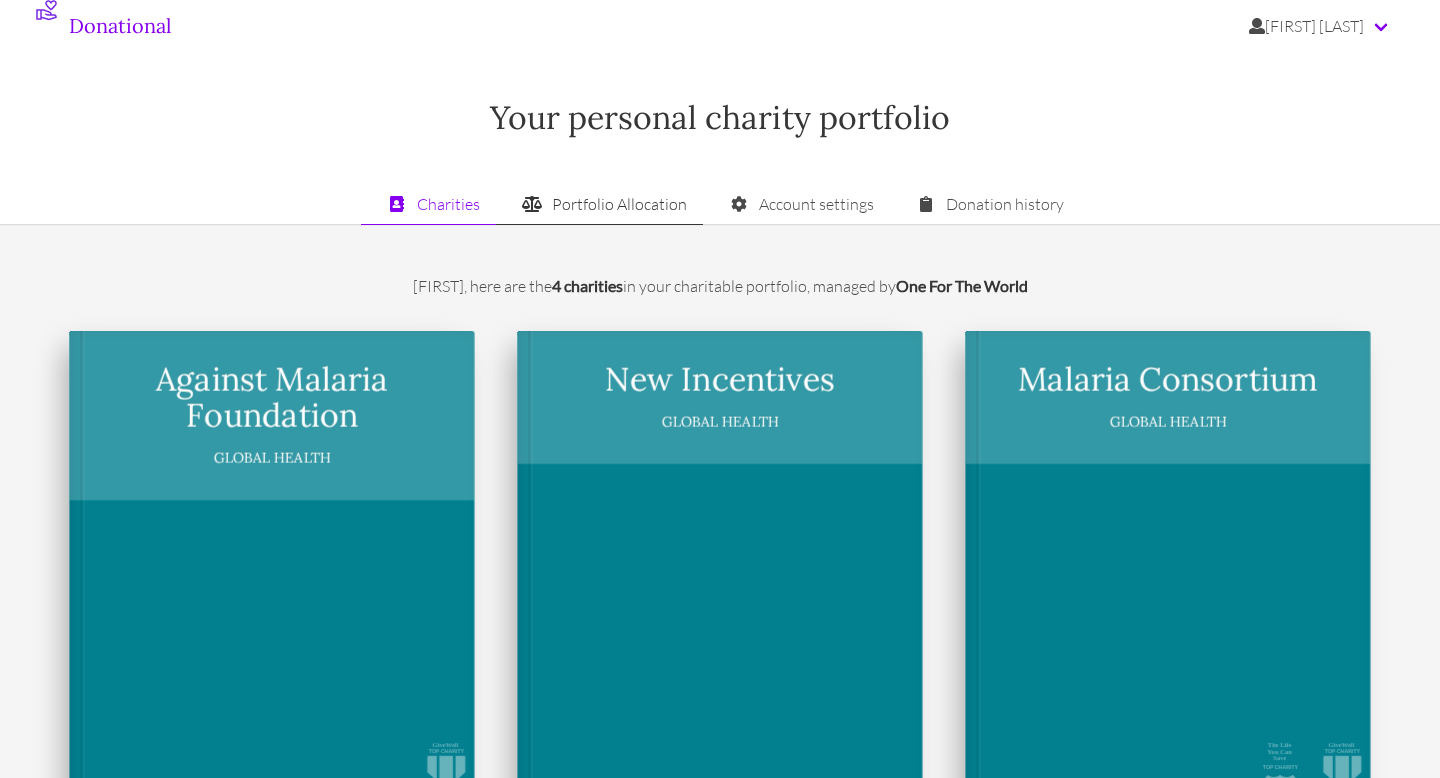 click on "Portfolio Allocation" at bounding box center [599, 204] 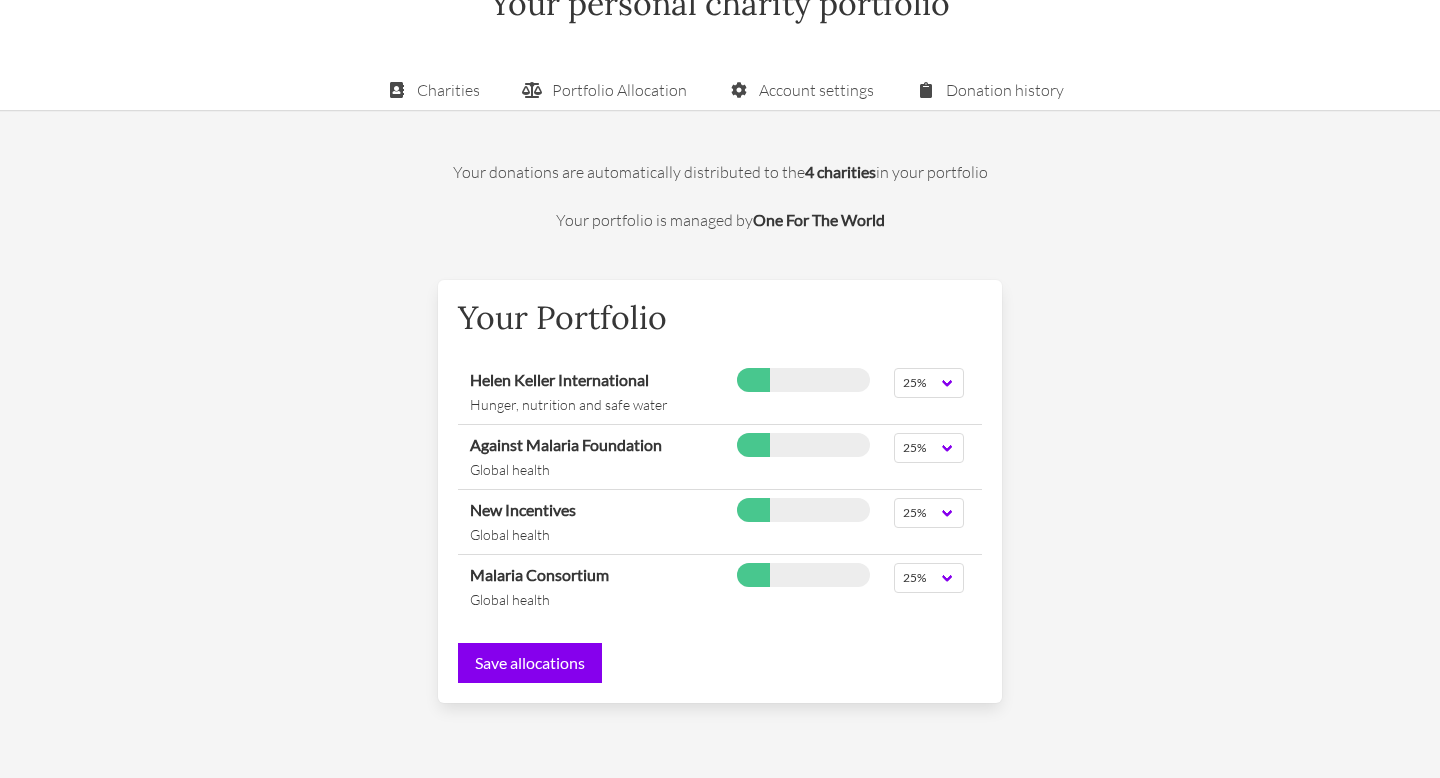 scroll, scrollTop: 135, scrollLeft: 0, axis: vertical 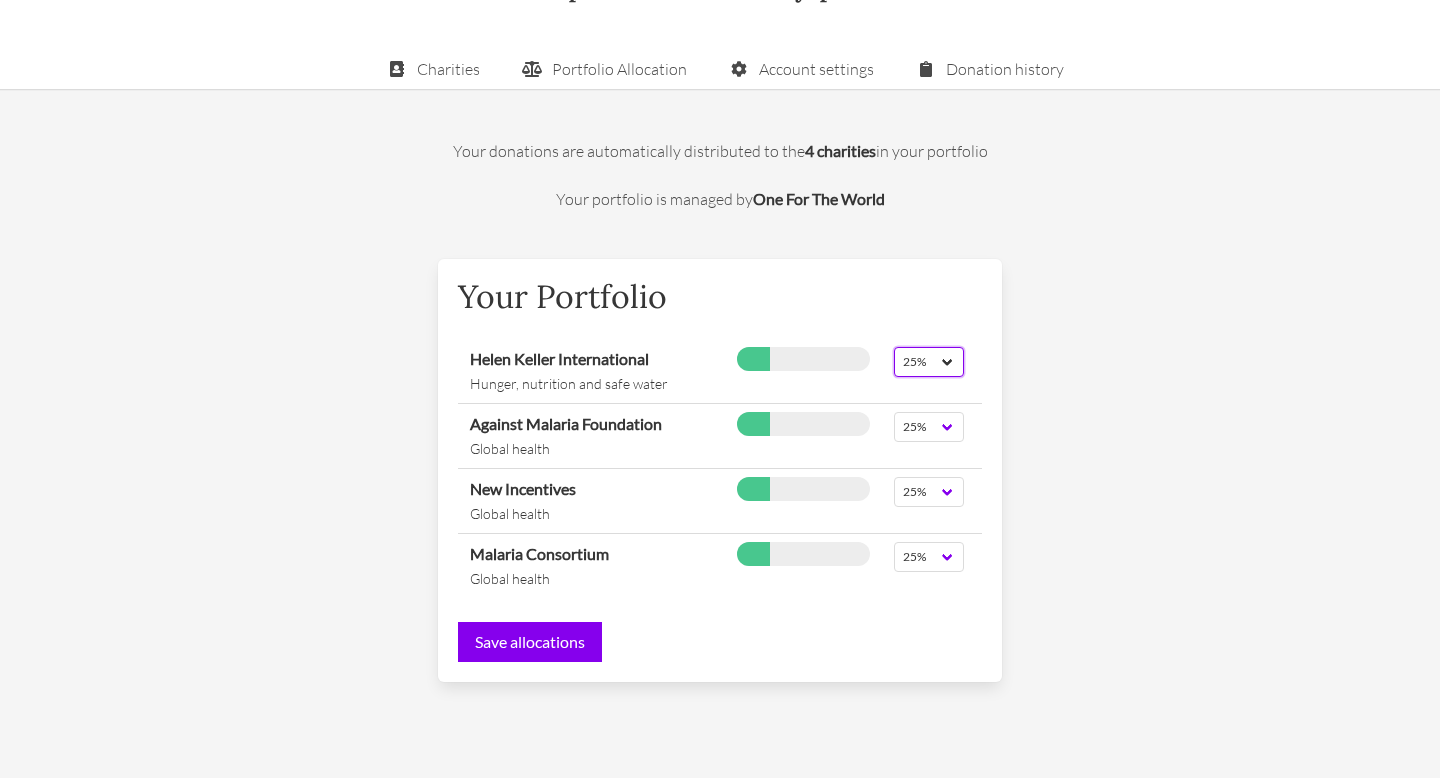 click on "0%
1%
2%
3%
4%
5%
6%
7%
8%
9%
10%
11%
12%
13%
14%
15%
16%
17%
18%
19%
20%
21%
22%
23%
24%
25%
26%
27%
28%
29%
30%
31%
32%
33%
34%
35%
36%
37%
38%
39%
40%
41%
42%
43%
44%
45%
46%
47%
48%
49%
50%
51%
52%
53%
54%
55%
56%
57%
58%
59%
60%
61%
62%
63%
64%
65%
66%
67%
68%
69%
70%
71%
72%
73%
74%
75%
76%
77%
78%
79%
80%
81%
82%
83%
84%
85%
86%
87%
88%
89%
90%
91%
92%
93%
94%
95%
96%
97%
98%
99%
100%" at bounding box center [929, 362] 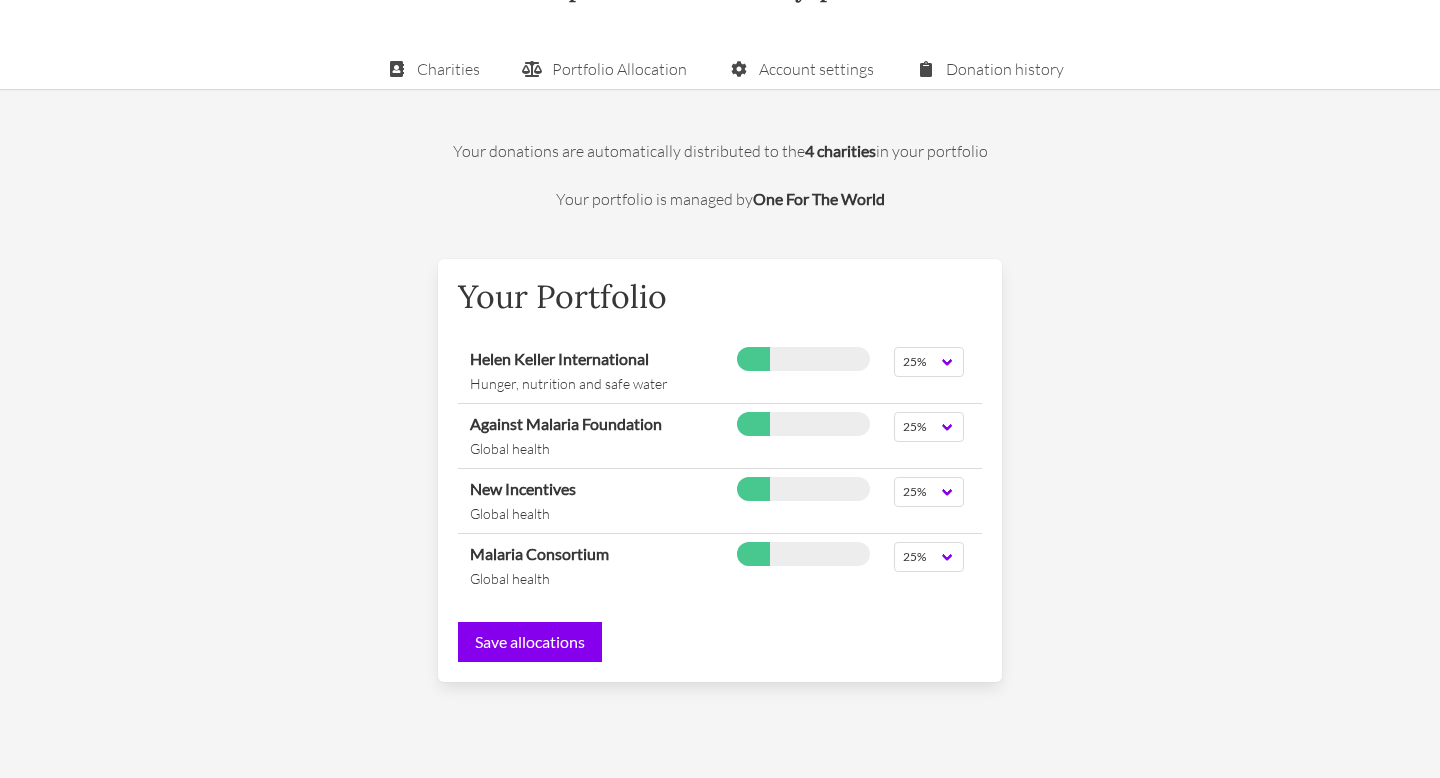 click on "Your Portfolio" at bounding box center [720, 297] 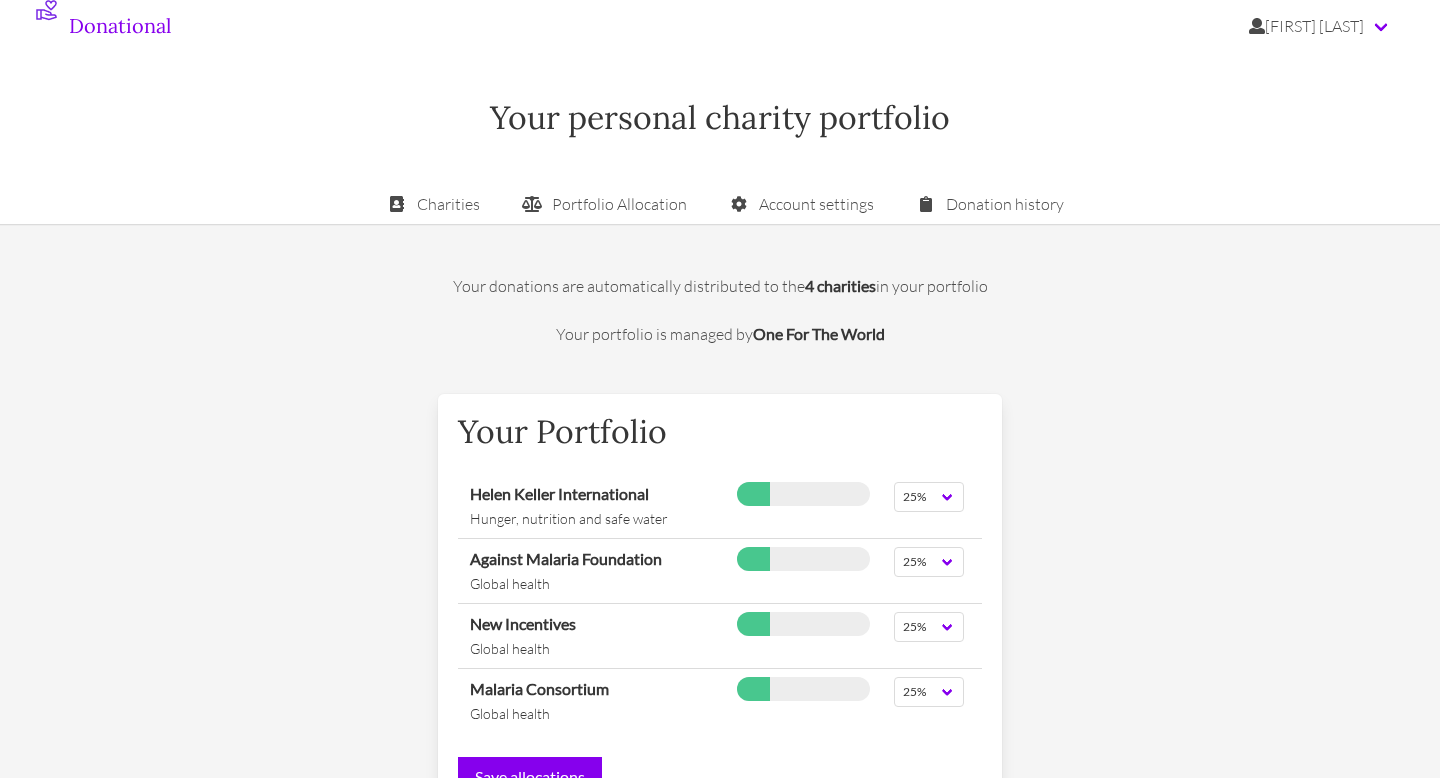 scroll, scrollTop: 59, scrollLeft: 0, axis: vertical 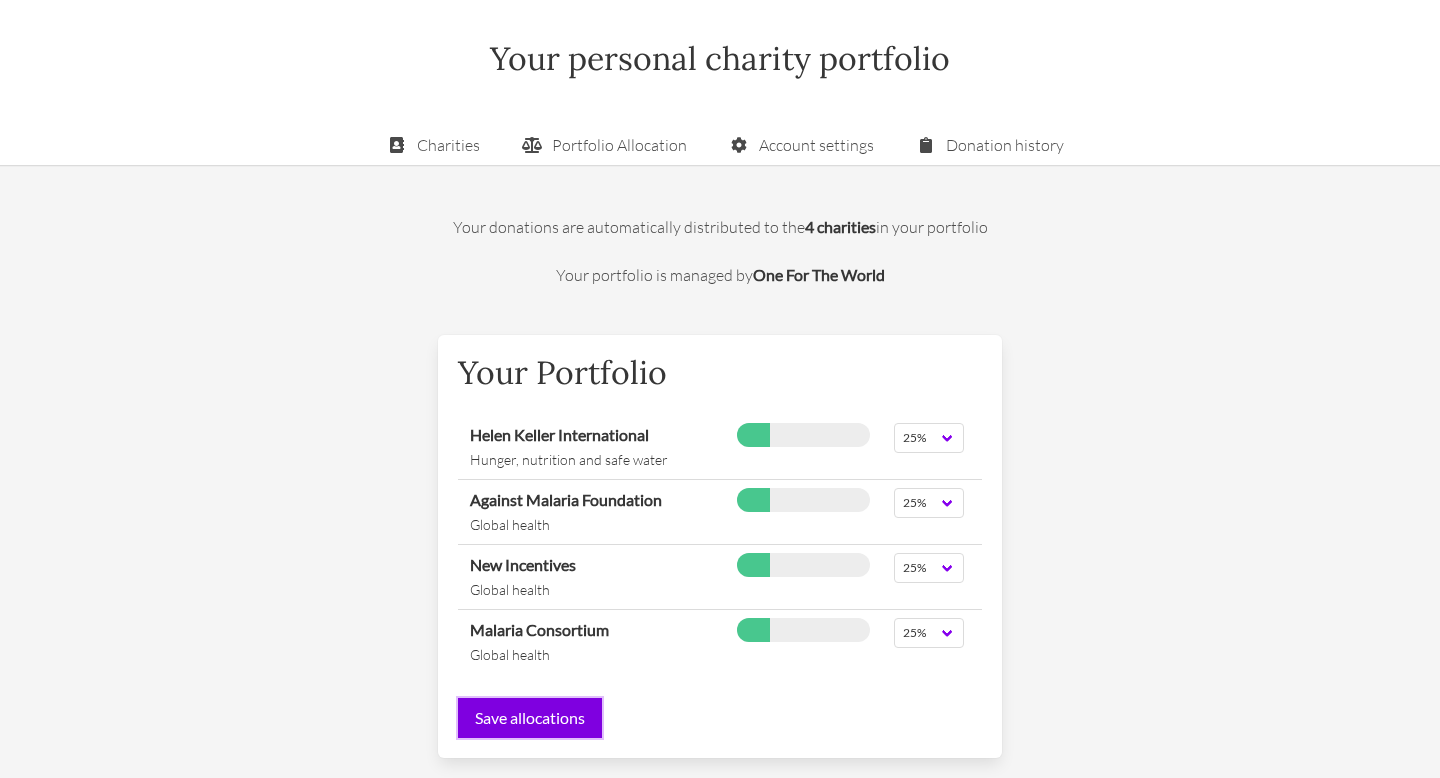 click on "Save allocations" at bounding box center [530, 718] 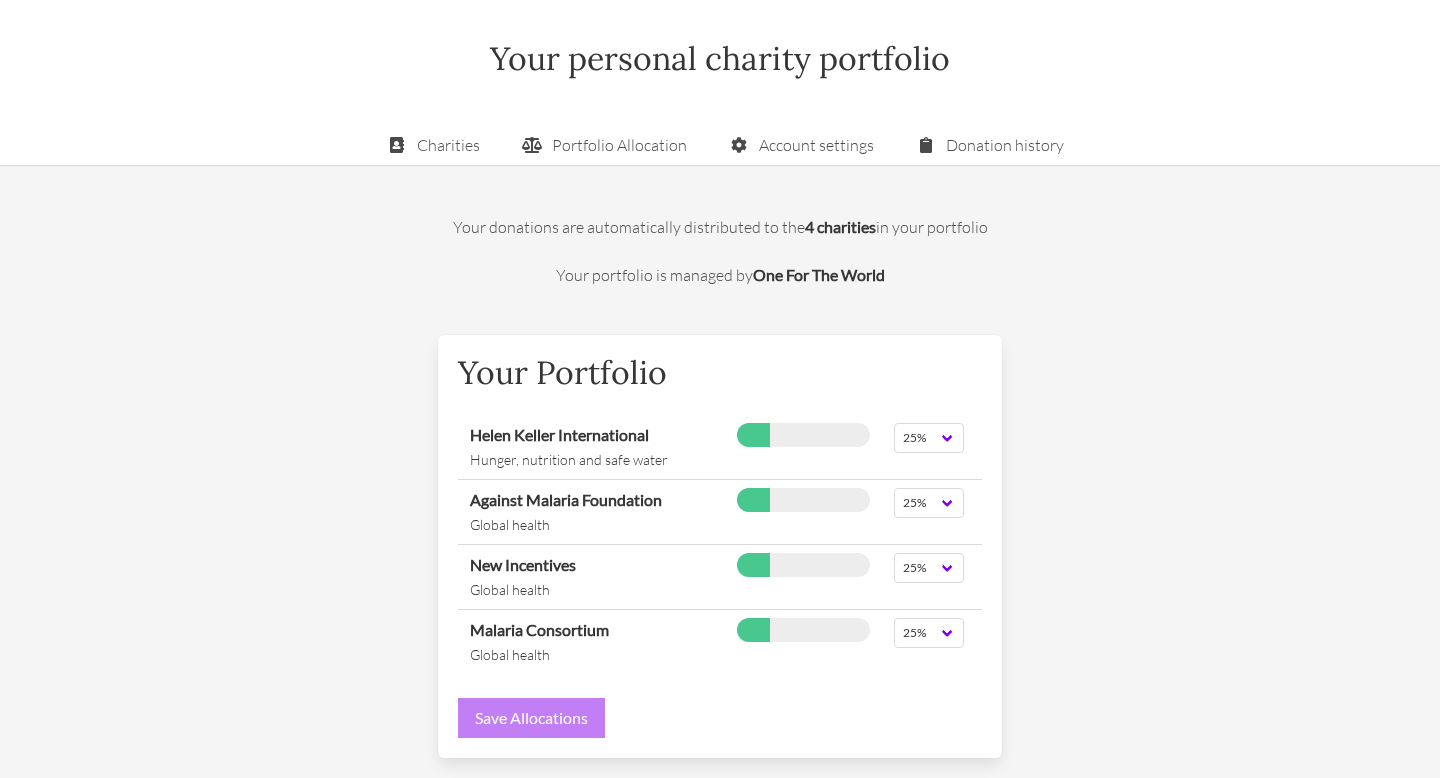type on "Save allocations" 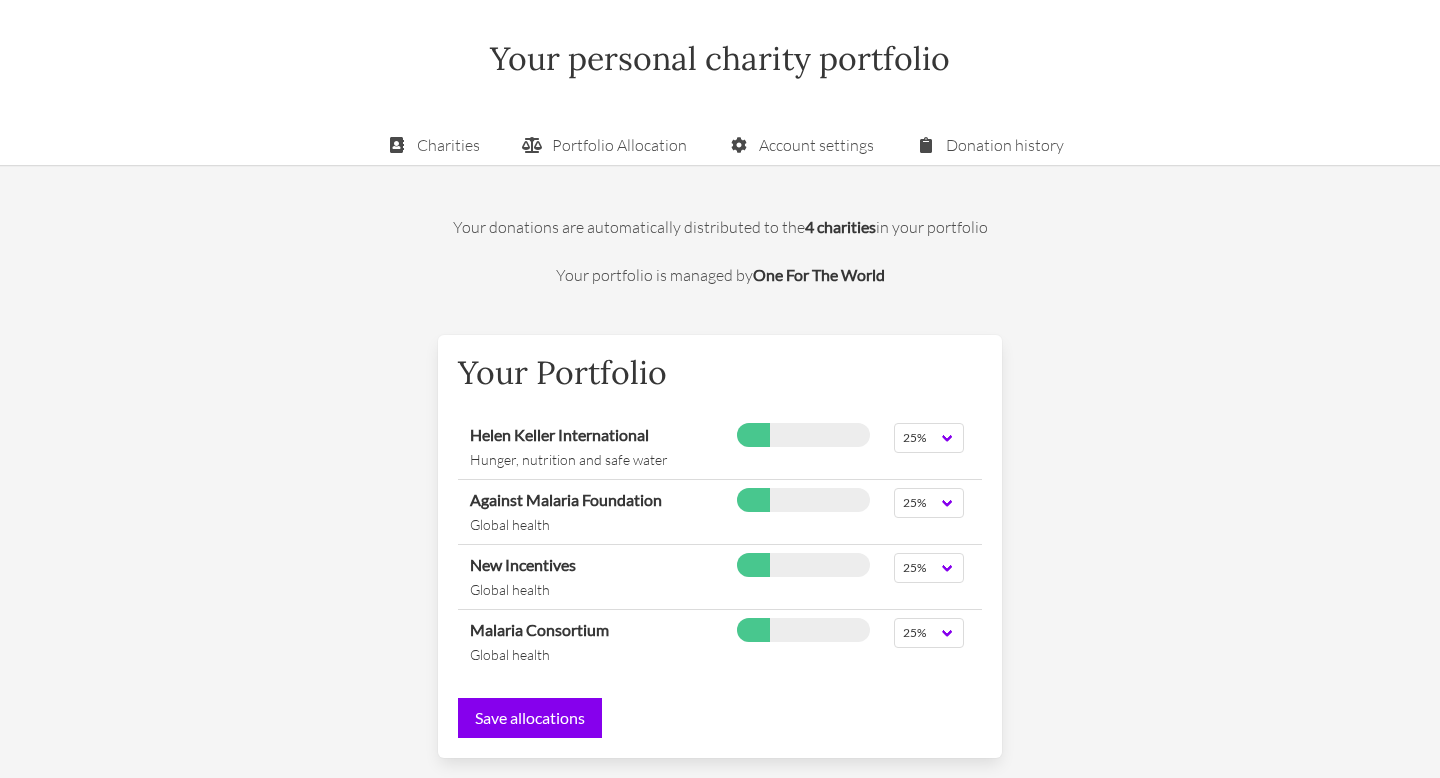 scroll, scrollTop: 0, scrollLeft: 0, axis: both 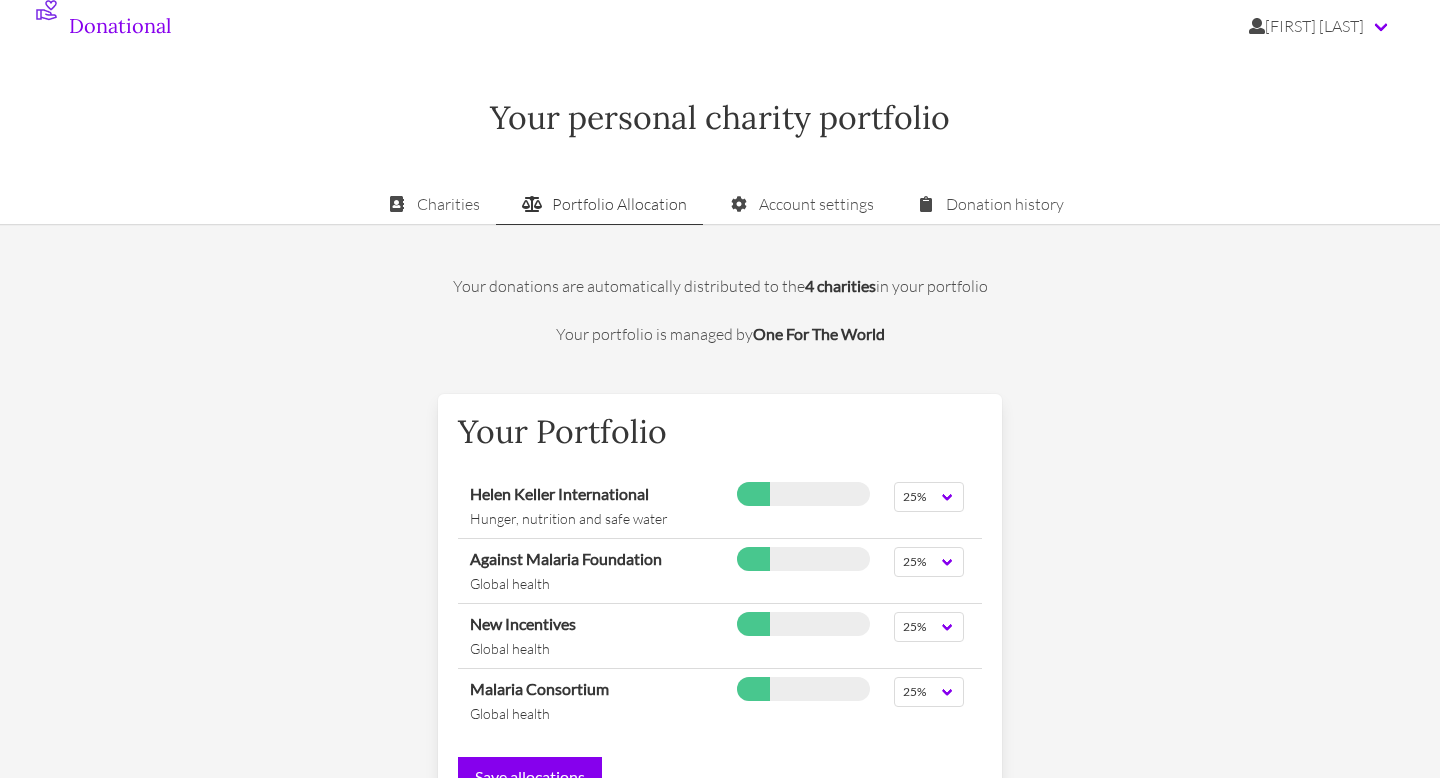 click on "Portfolio Allocation" at bounding box center [599, 204] 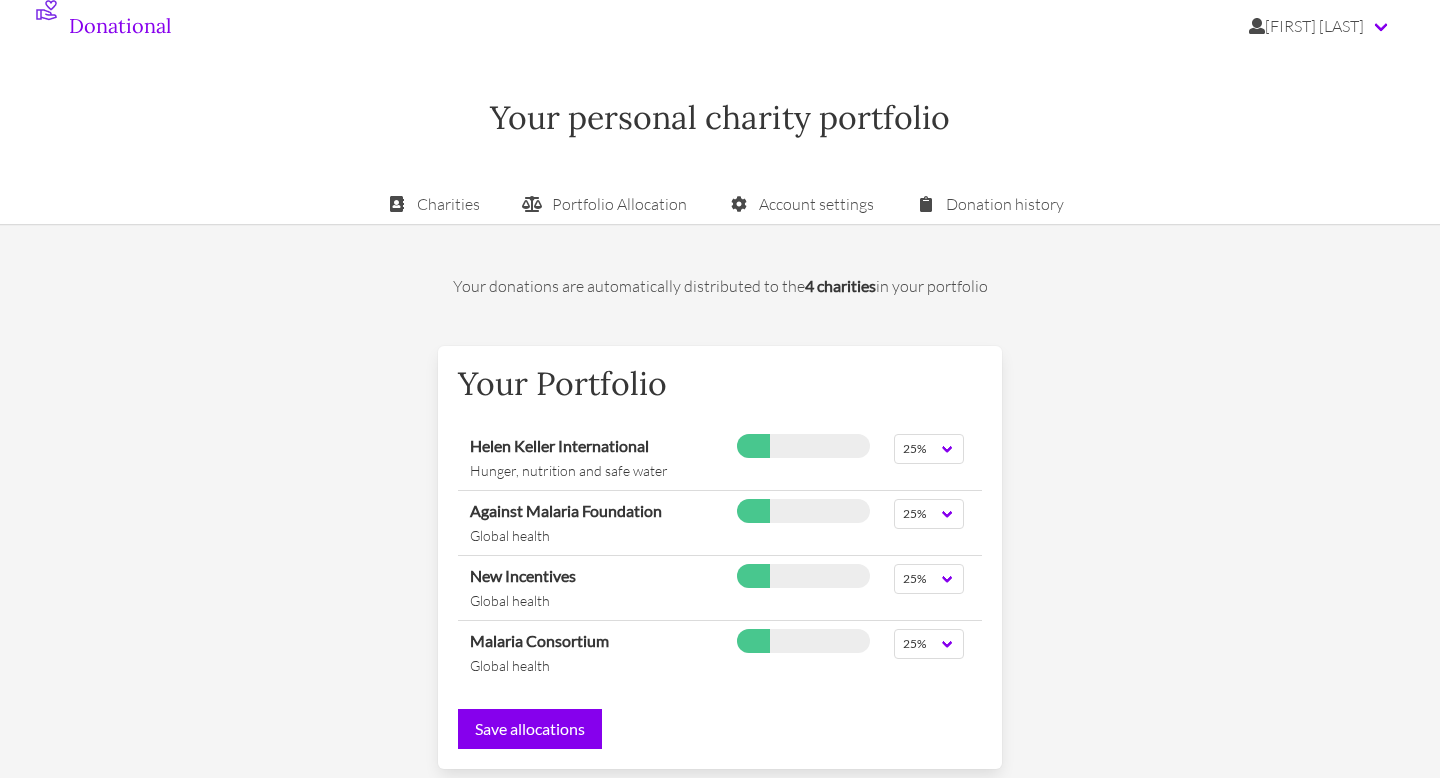 scroll, scrollTop: 87, scrollLeft: 0, axis: vertical 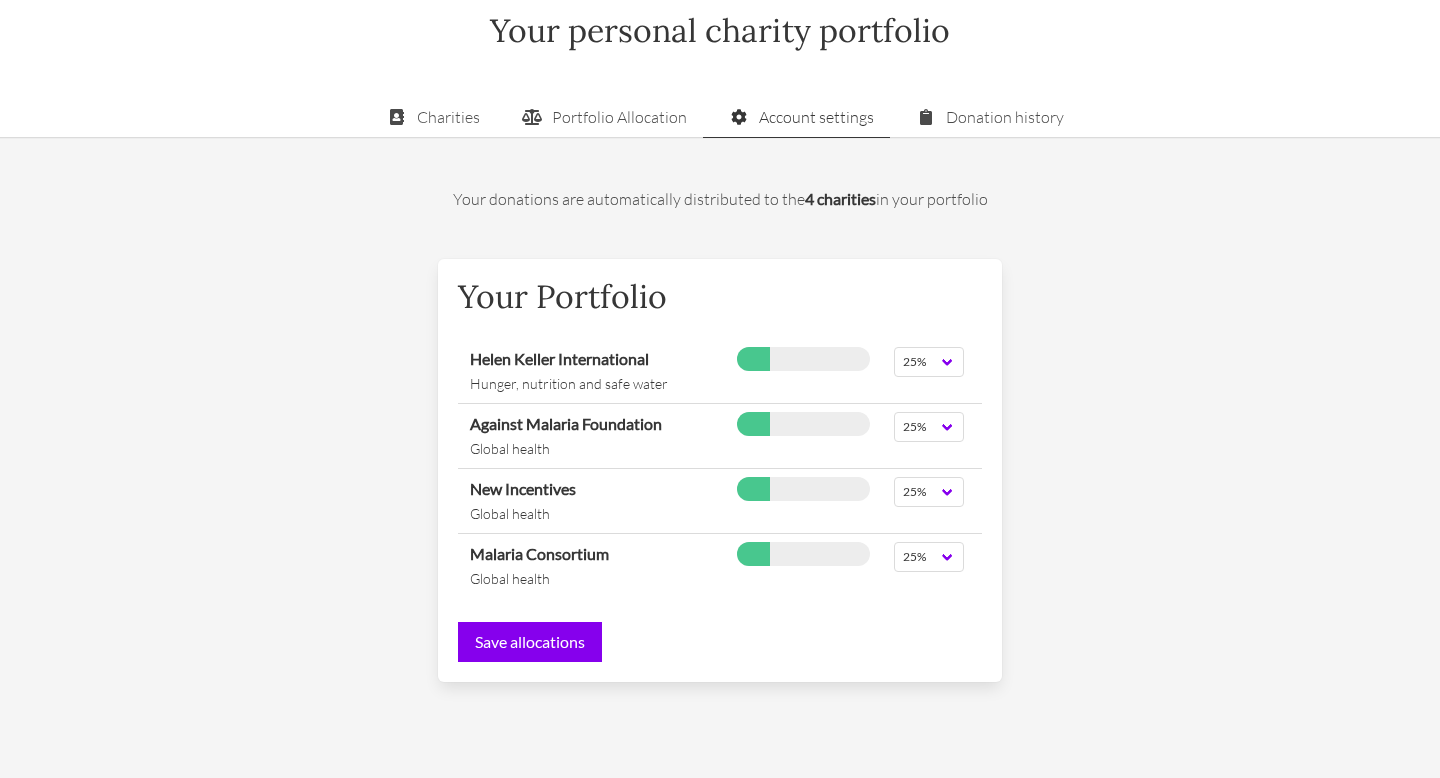 click on "Account settings" at bounding box center (796, 117) 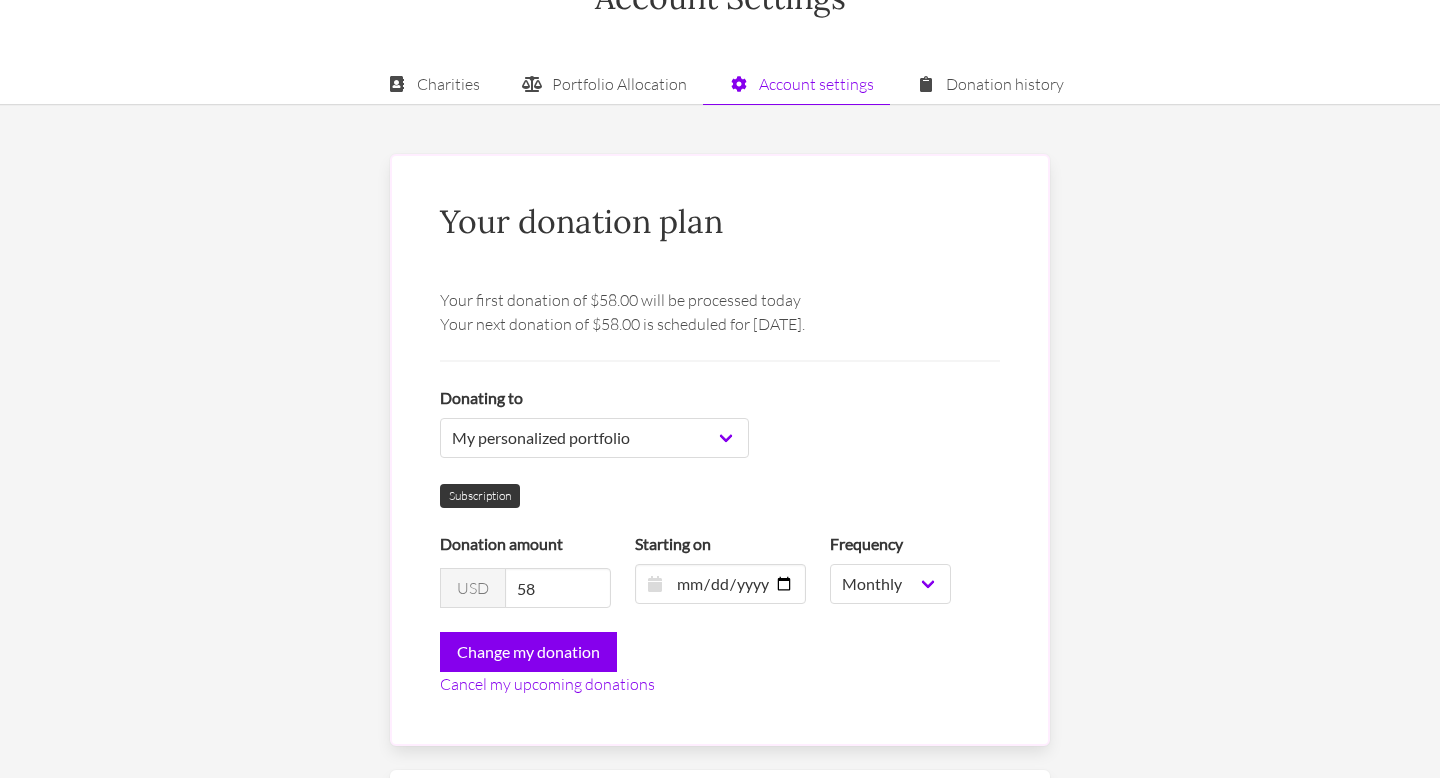 scroll, scrollTop: 164, scrollLeft: 0, axis: vertical 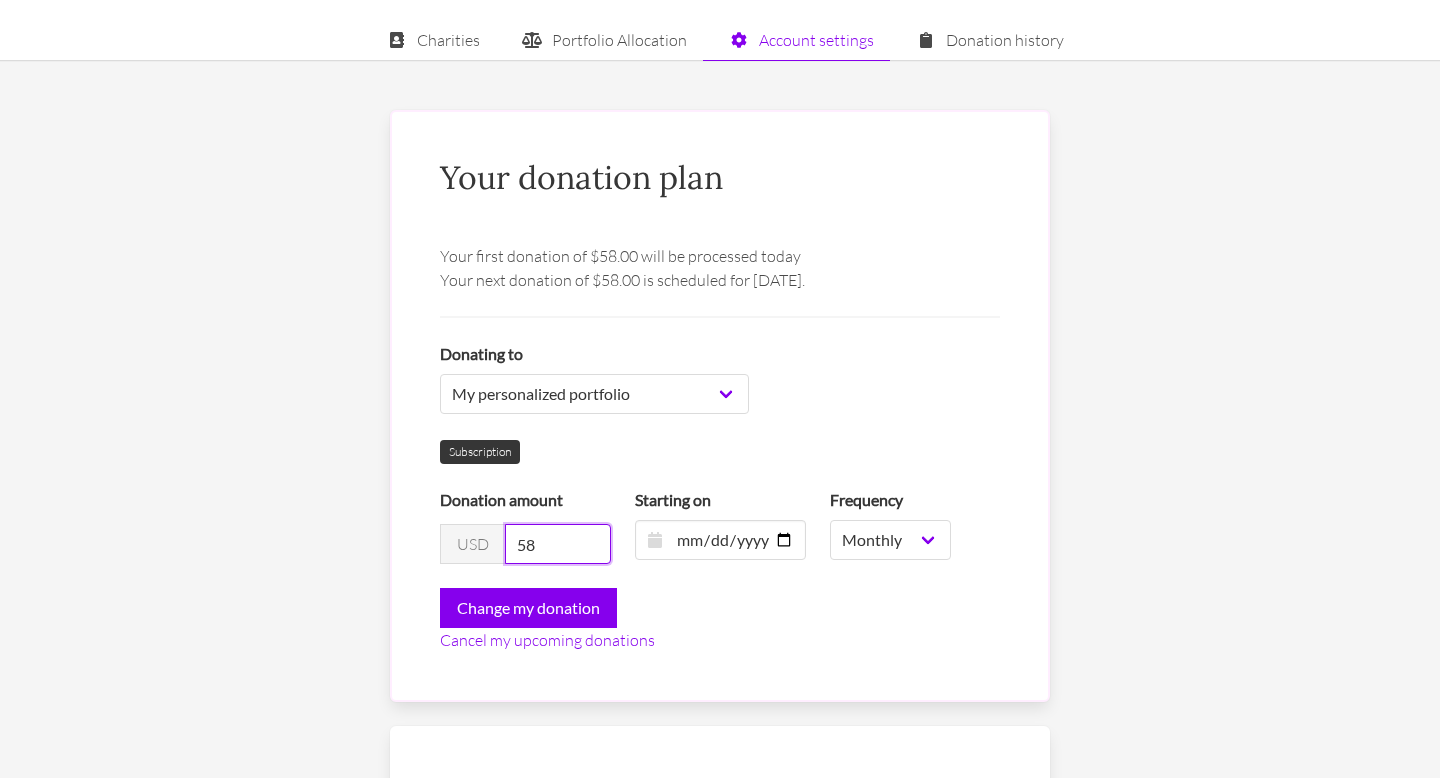 click on "58" at bounding box center (558, 544) 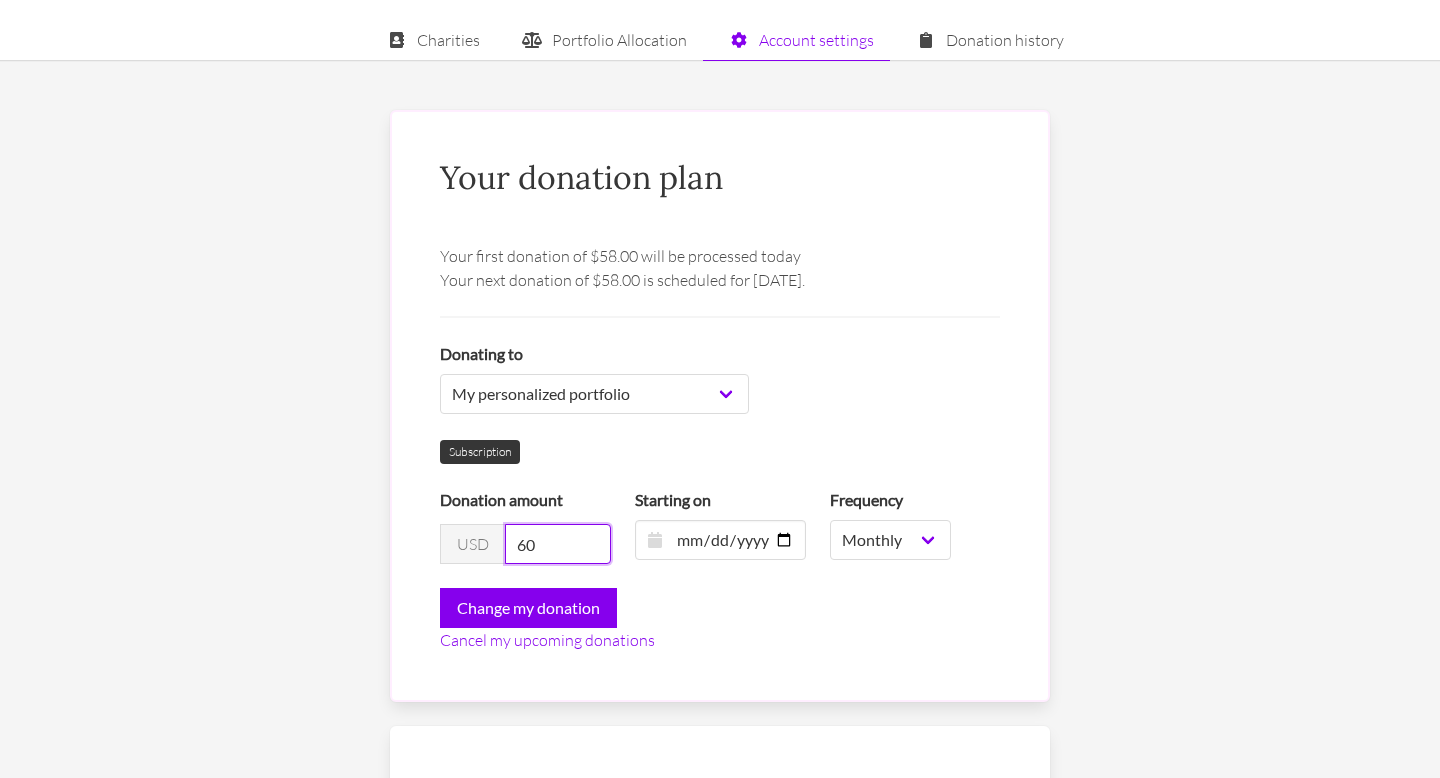 type on "60" 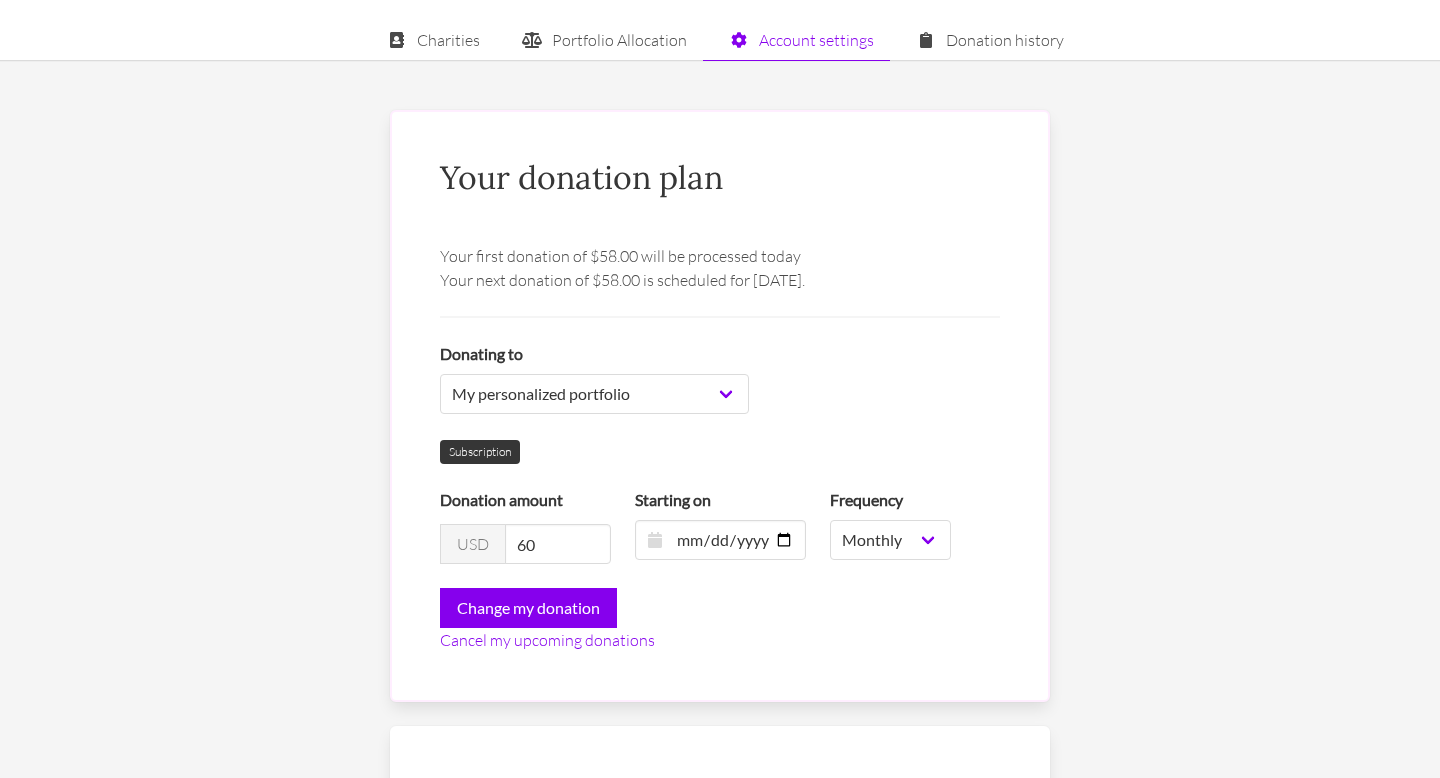 click on "Subscription" at bounding box center (720, 451) 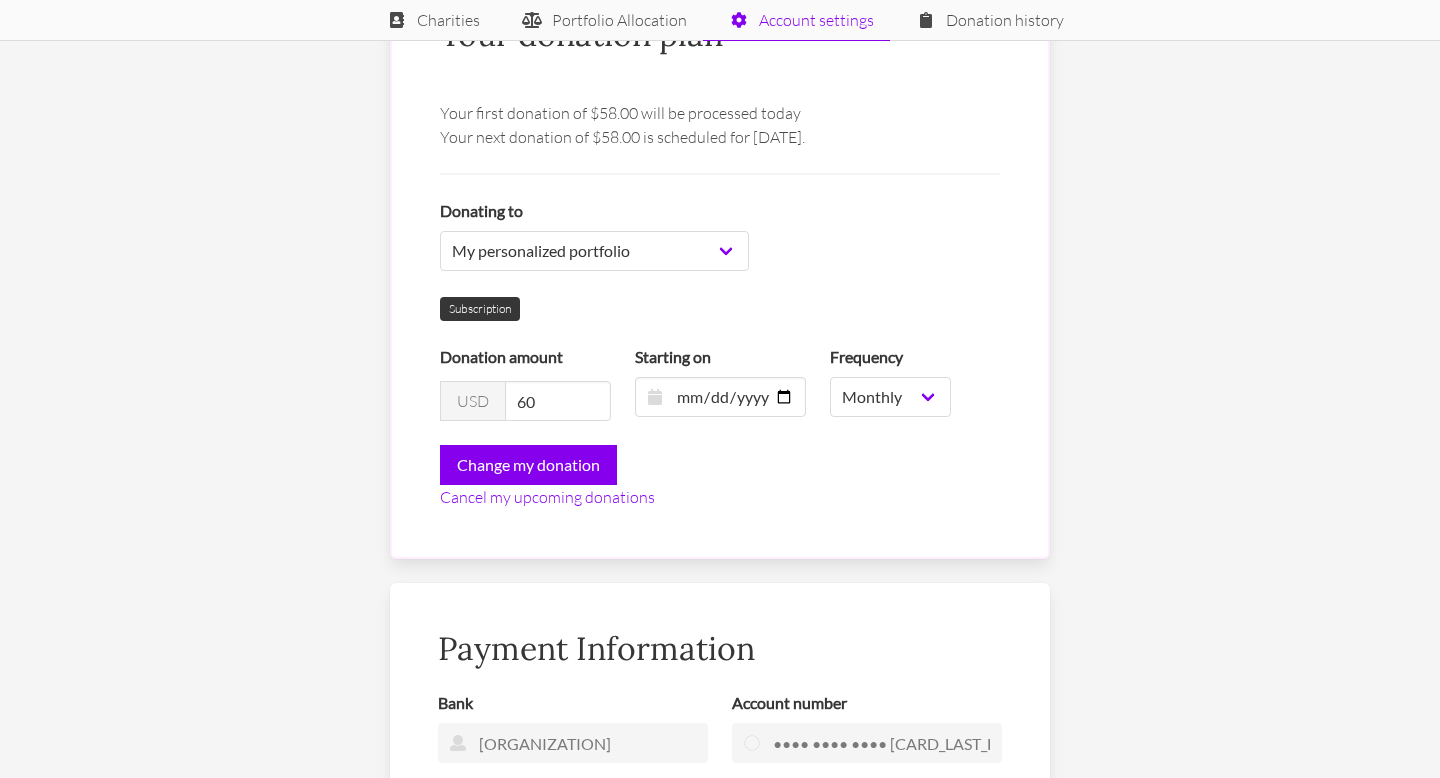 scroll, scrollTop: 311, scrollLeft: 0, axis: vertical 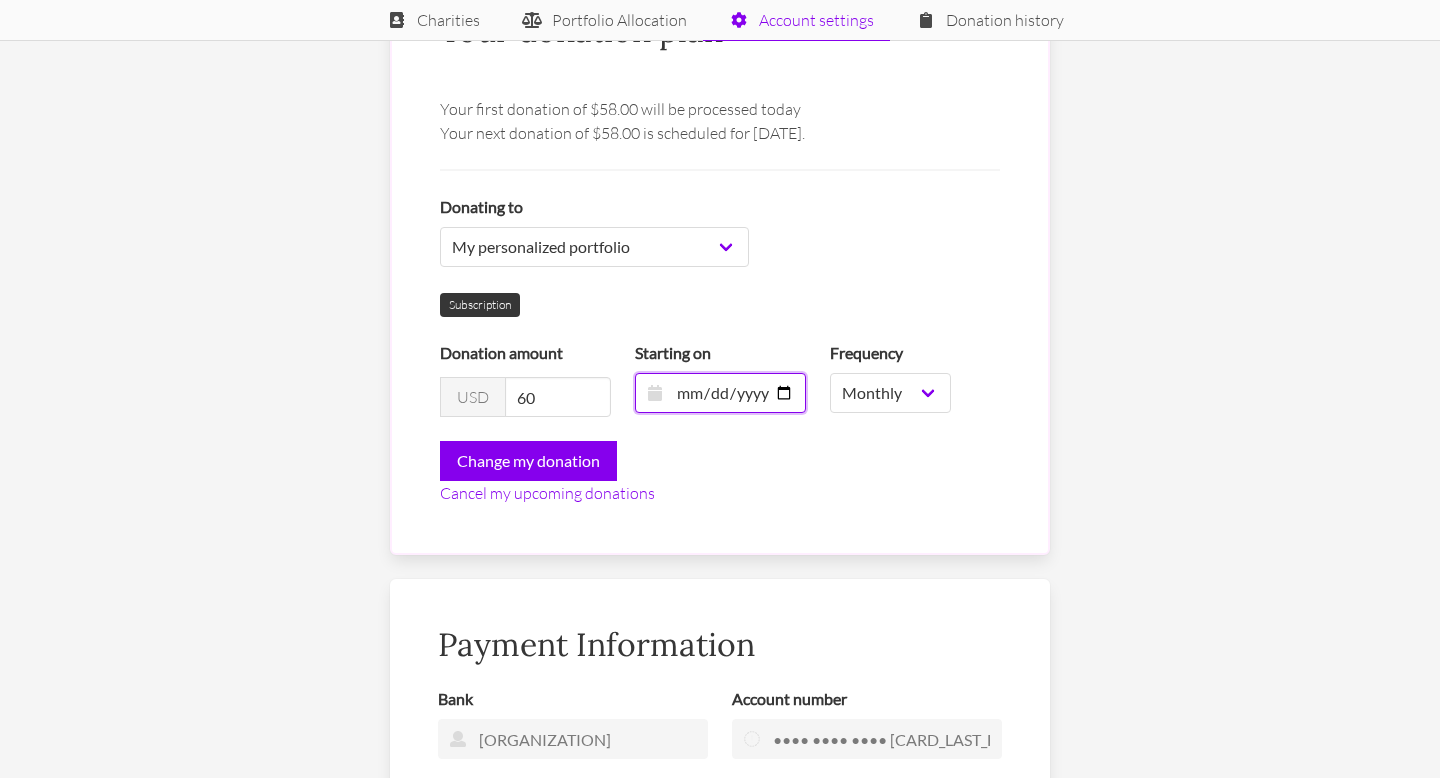 click on "[DATE]" at bounding box center [720, 393] 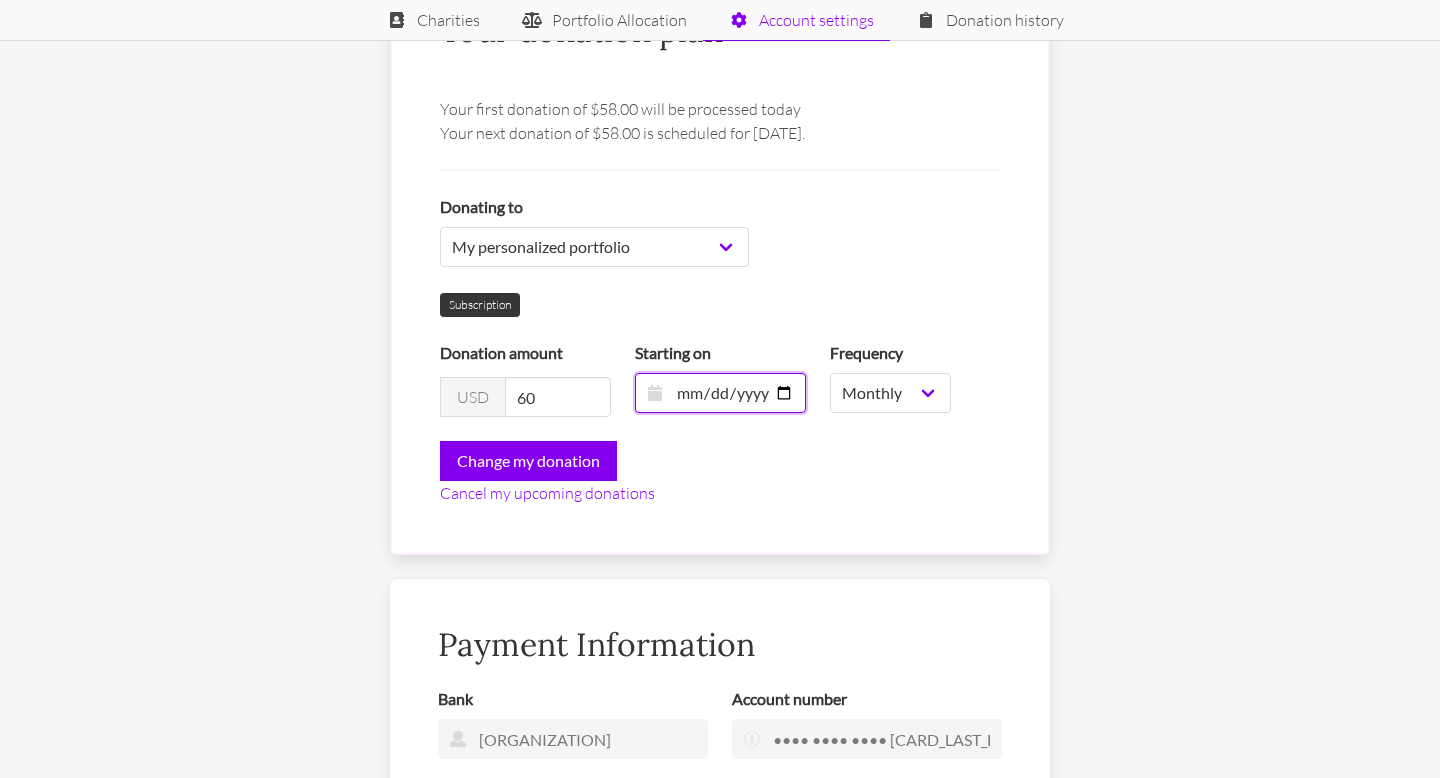 click on "[DATE]" at bounding box center [720, 393] 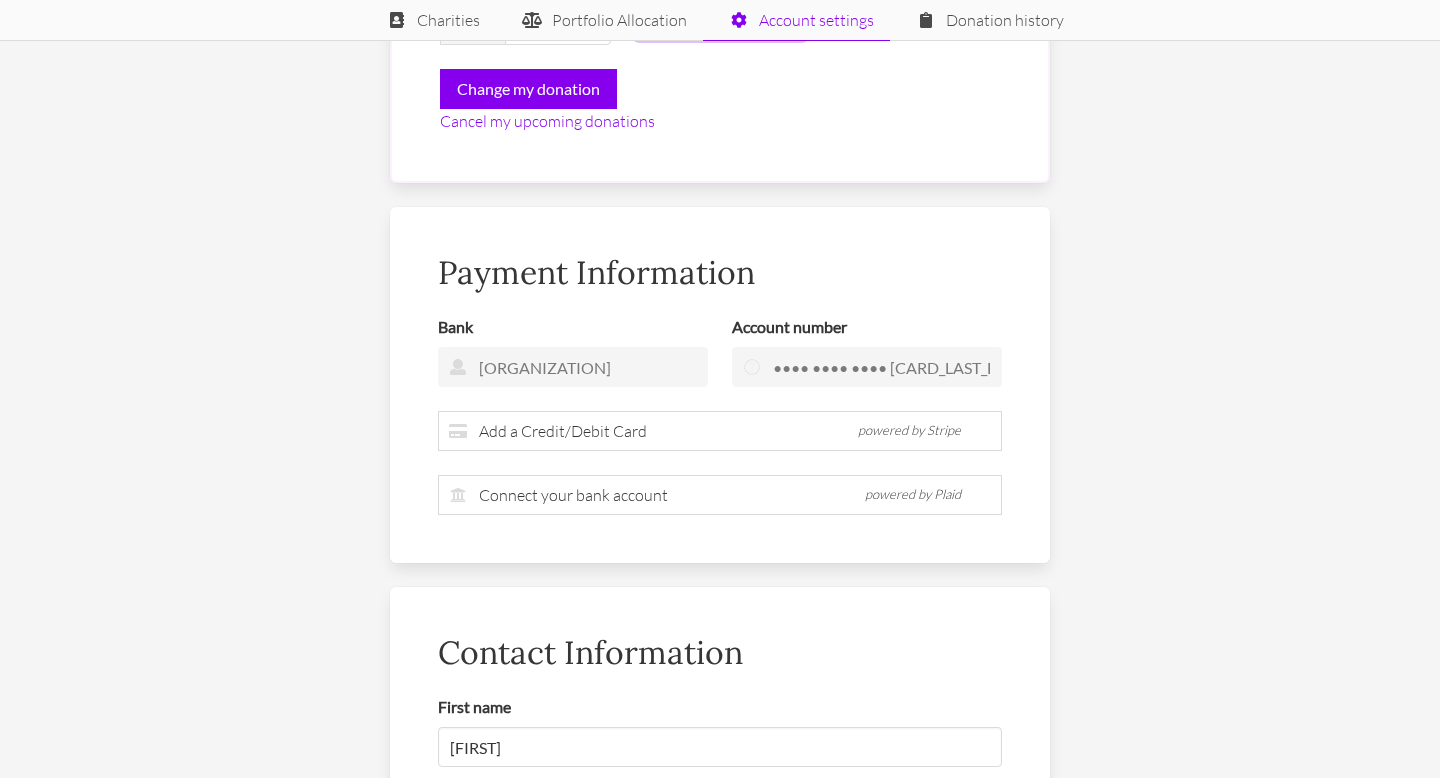 scroll, scrollTop: 209, scrollLeft: 0, axis: vertical 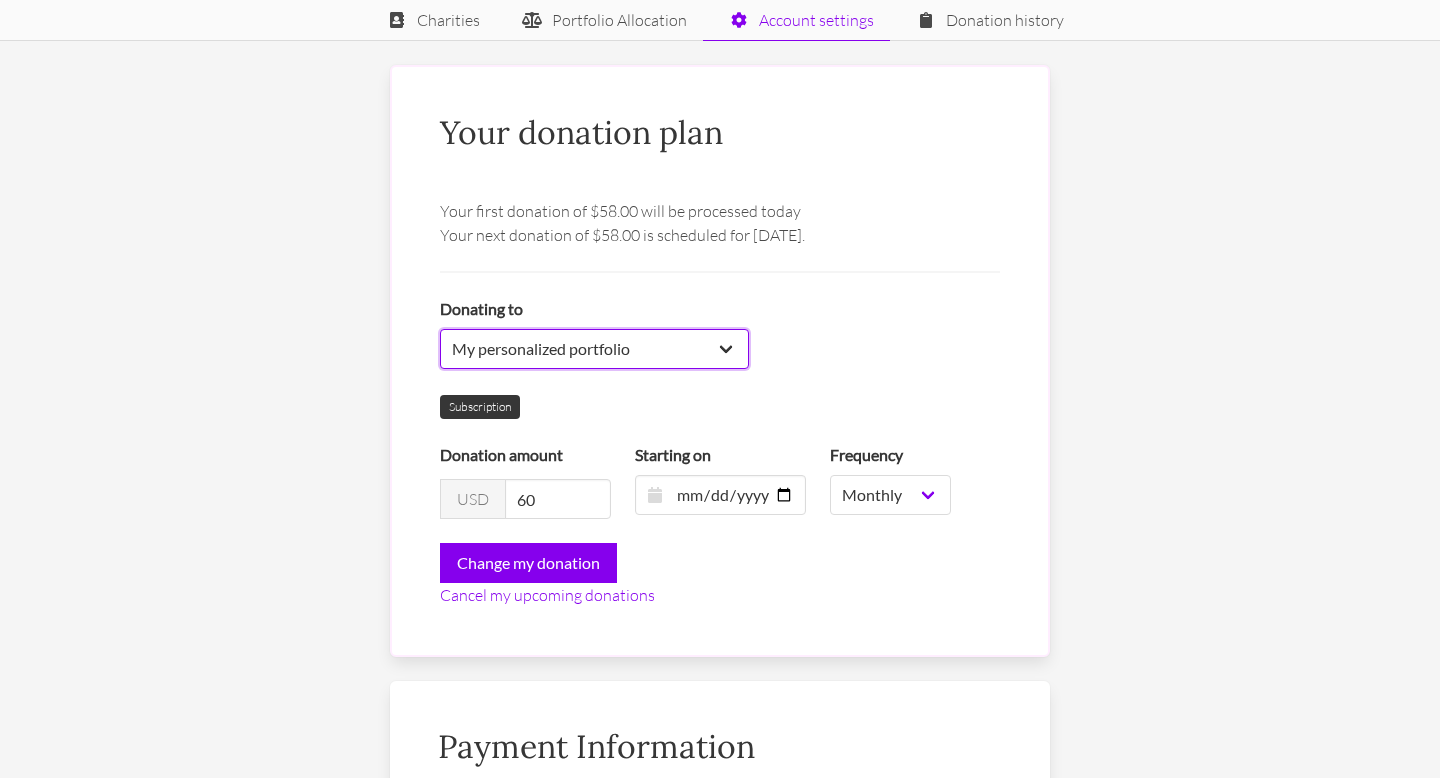 click on "My personalized portfolio
OFTW Top Picks
Entire OFTW portfolio
OFTW Discretionary Fund
Top Pick: Against Malaria Foundation
Top Pick: New Incentives
Top Pick: Helen Keller International
Top Pick: Malaria Consortium
GiveWell All Grants Fund
OFTW Operating Costs" at bounding box center [594, 349] 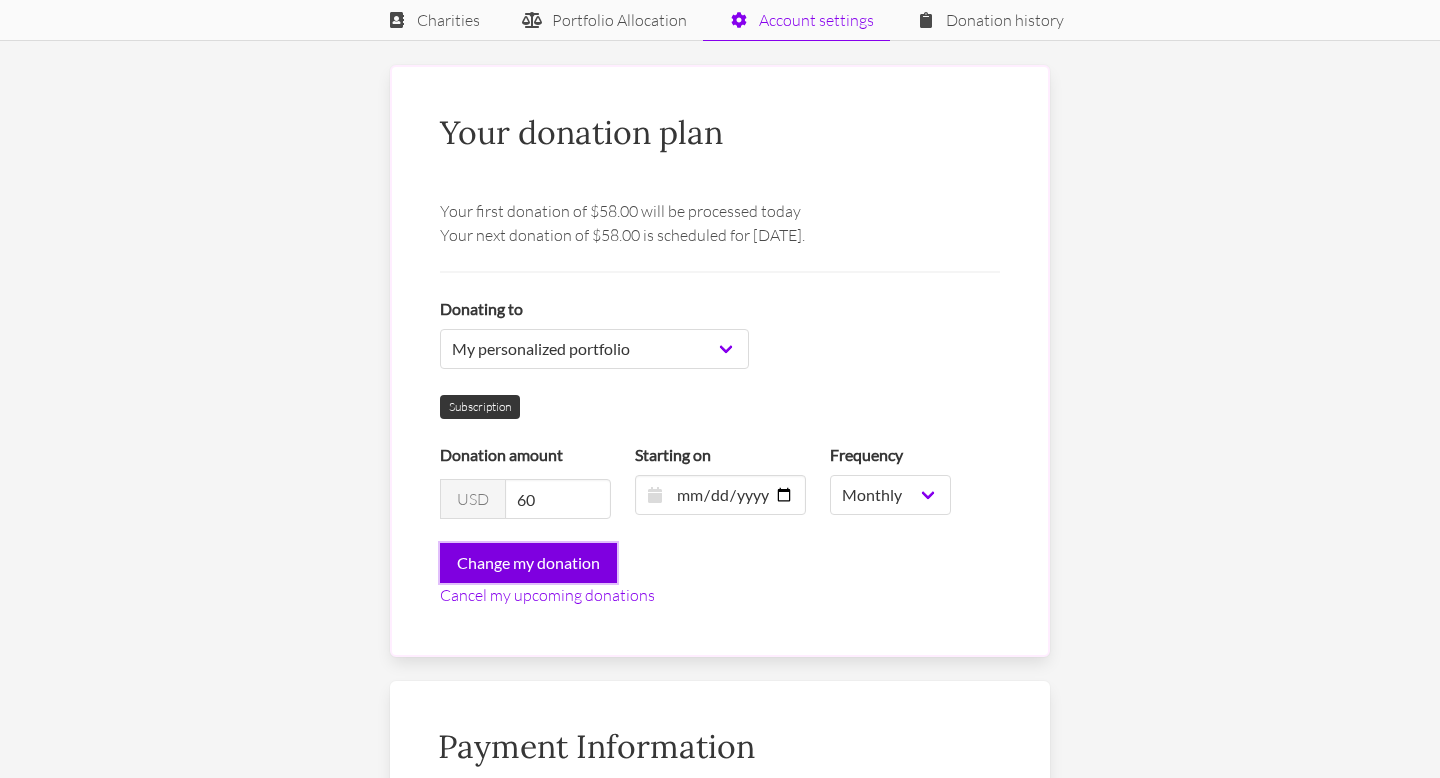 click on "Change my donation" at bounding box center (528, 563) 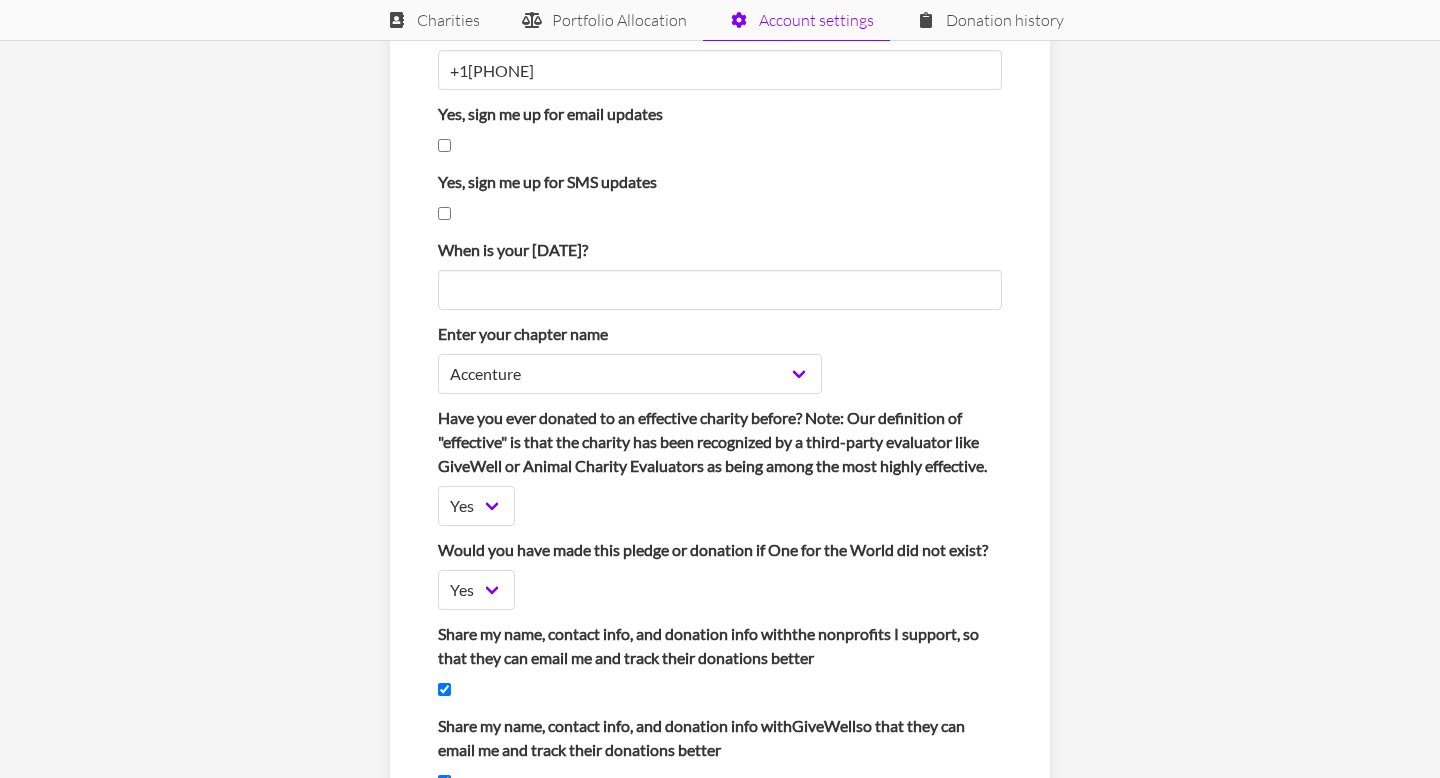 scroll, scrollTop: 1935, scrollLeft: 0, axis: vertical 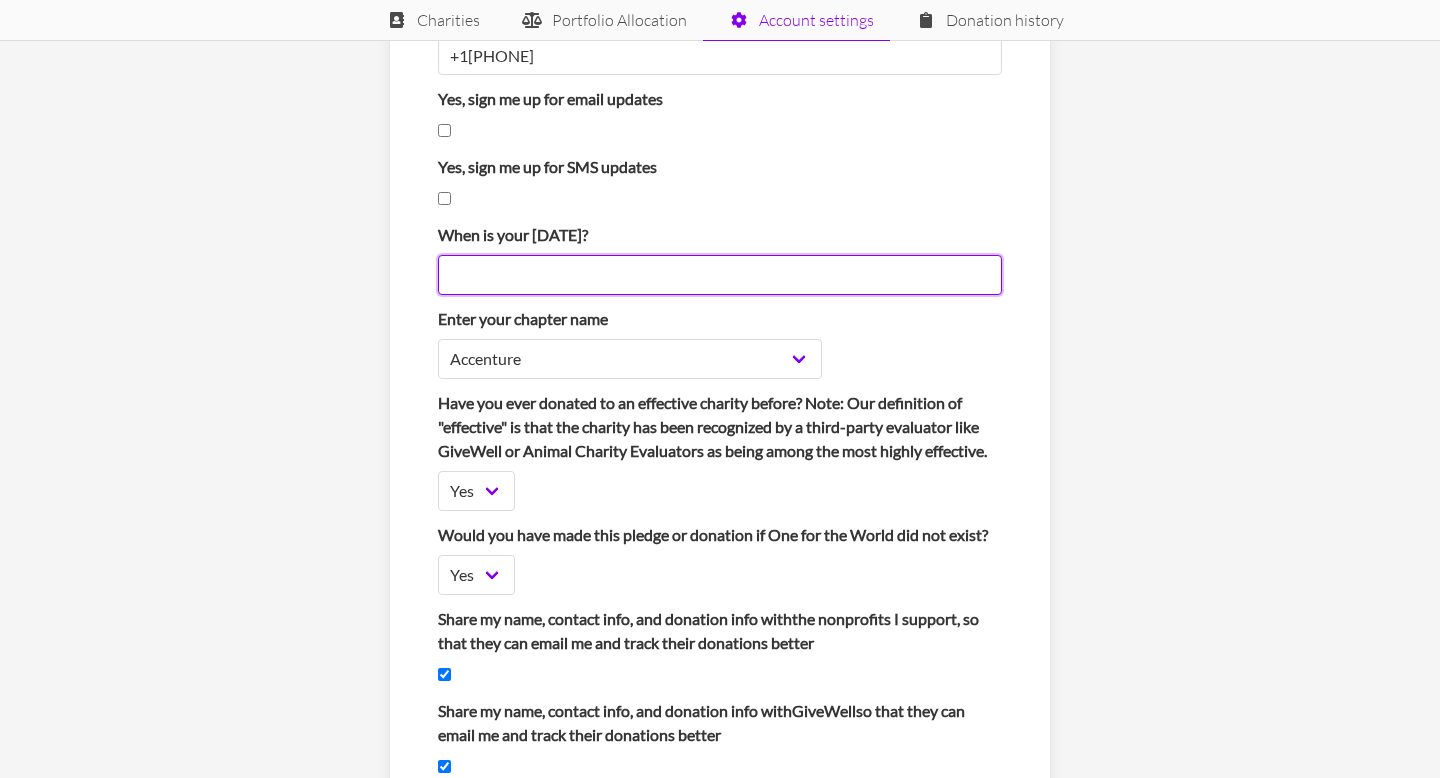 click on "When is your [DATE]?" at bounding box center [720, 275] 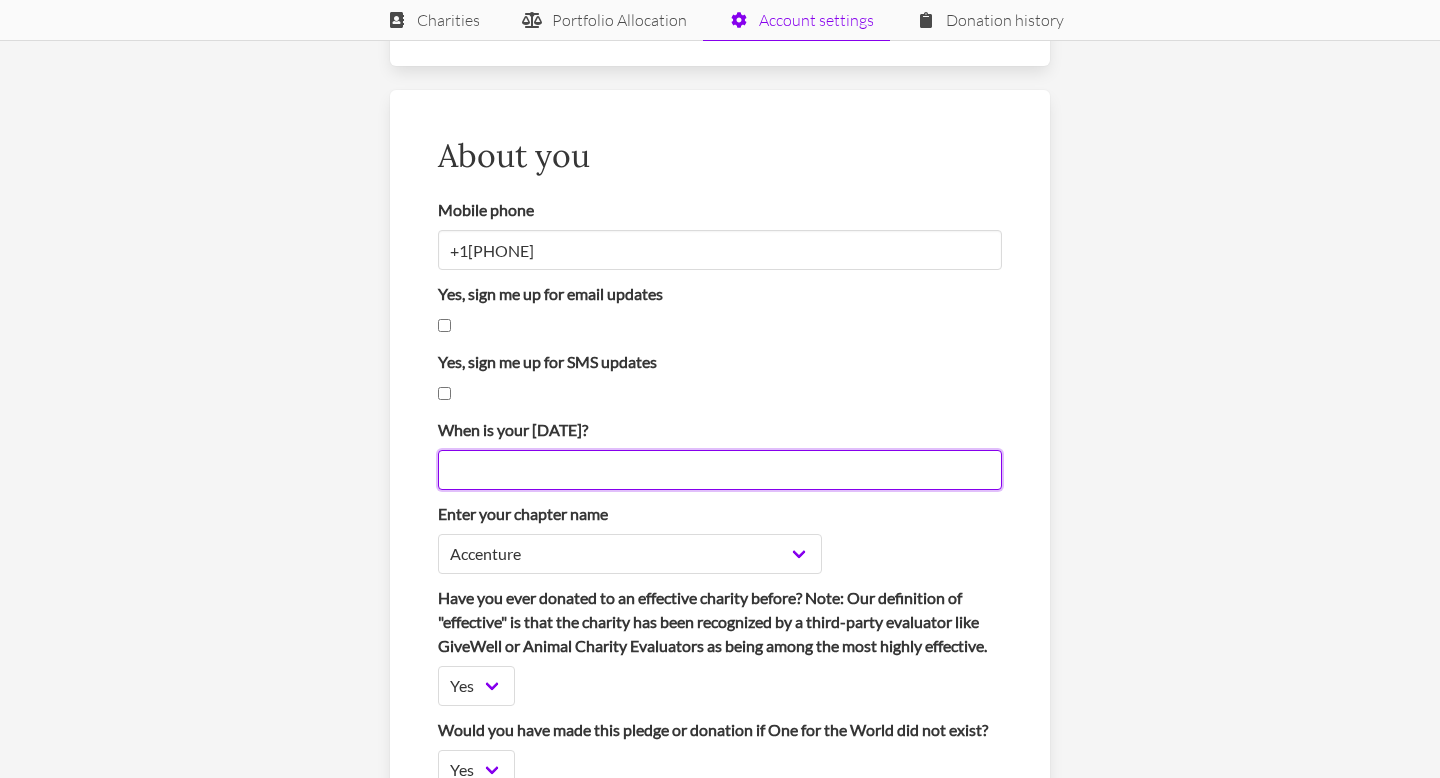 scroll, scrollTop: 1738, scrollLeft: 0, axis: vertical 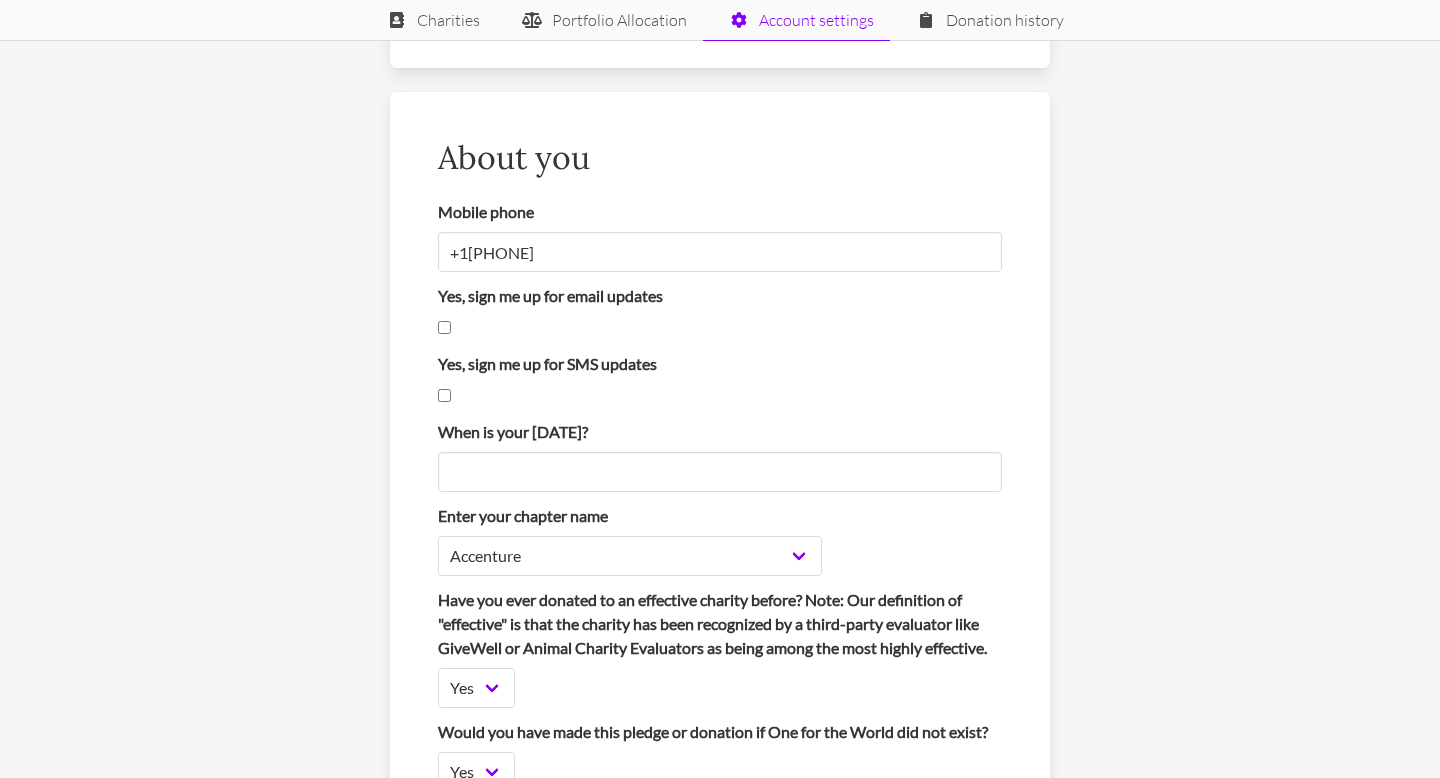 click on "Yes, sign me up for email updates" at bounding box center (444, 327) 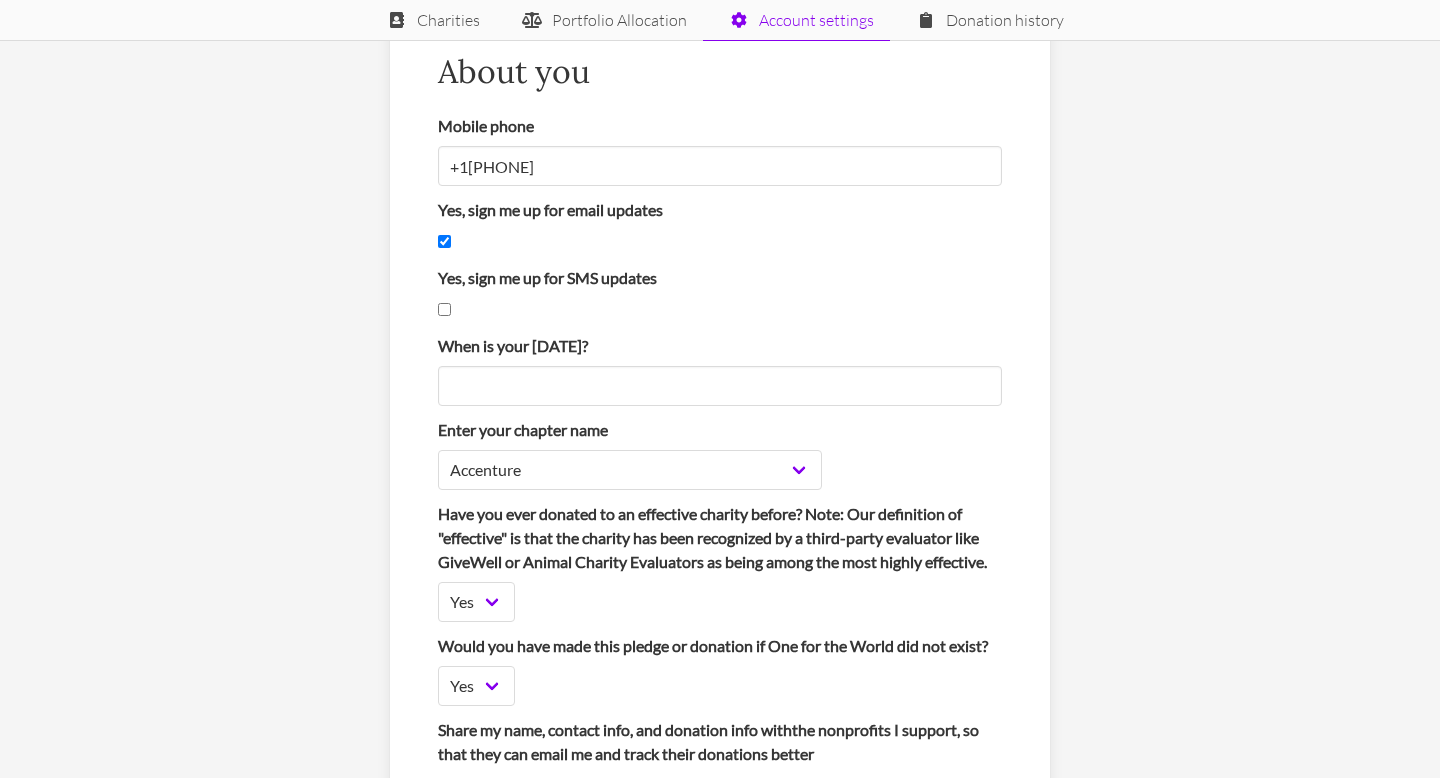 scroll, scrollTop: 1831, scrollLeft: 0, axis: vertical 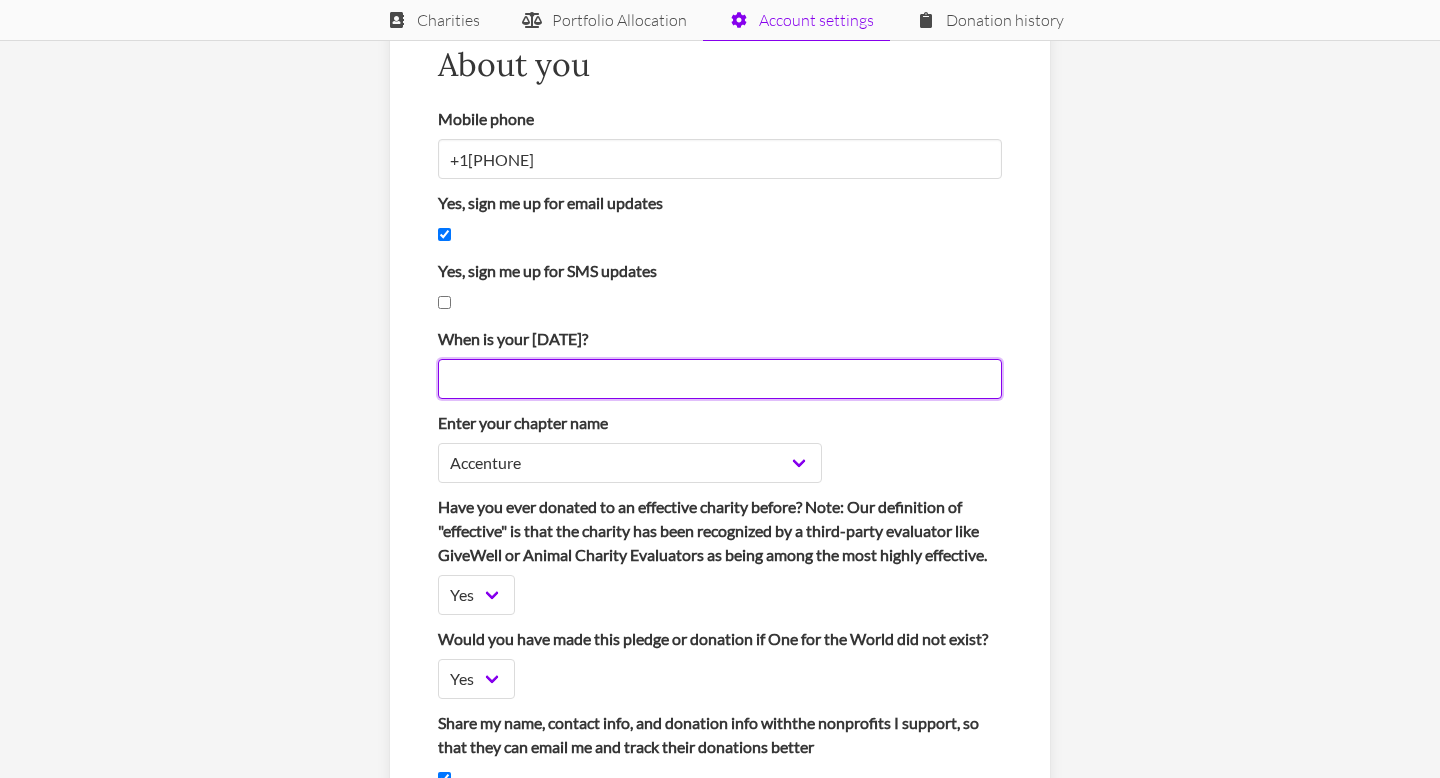click on "When is your [DATE]?" at bounding box center [720, 379] 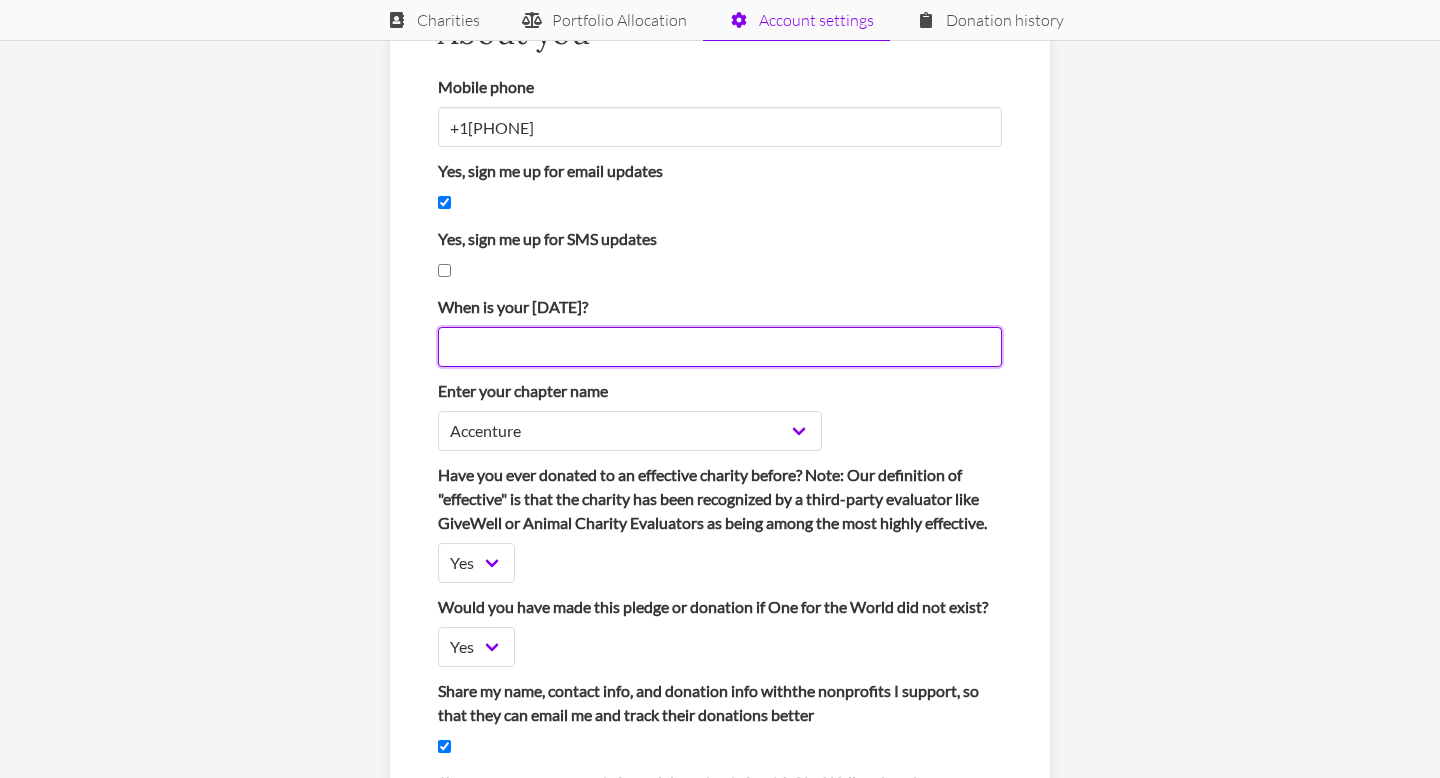 scroll, scrollTop: 1878, scrollLeft: 0, axis: vertical 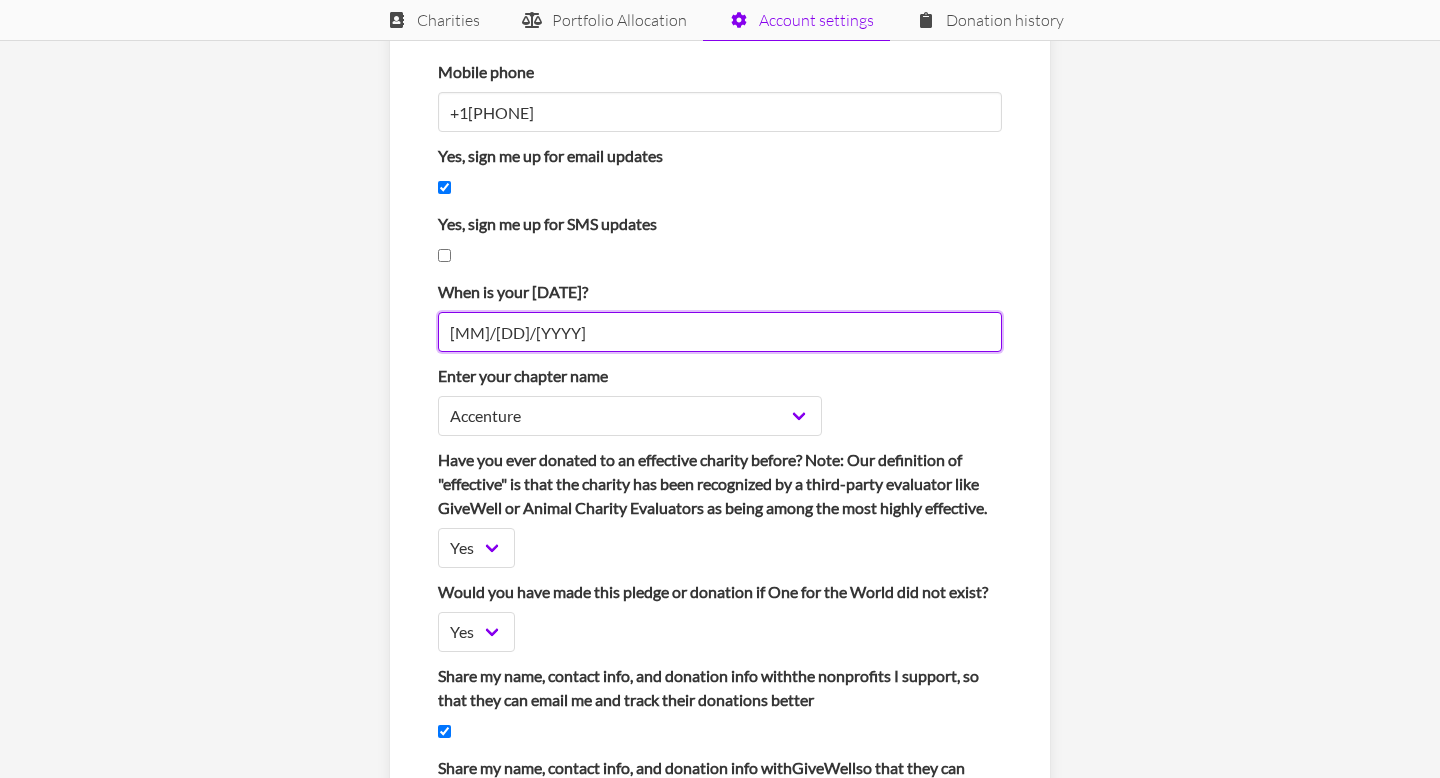 type on "03/05/1999" 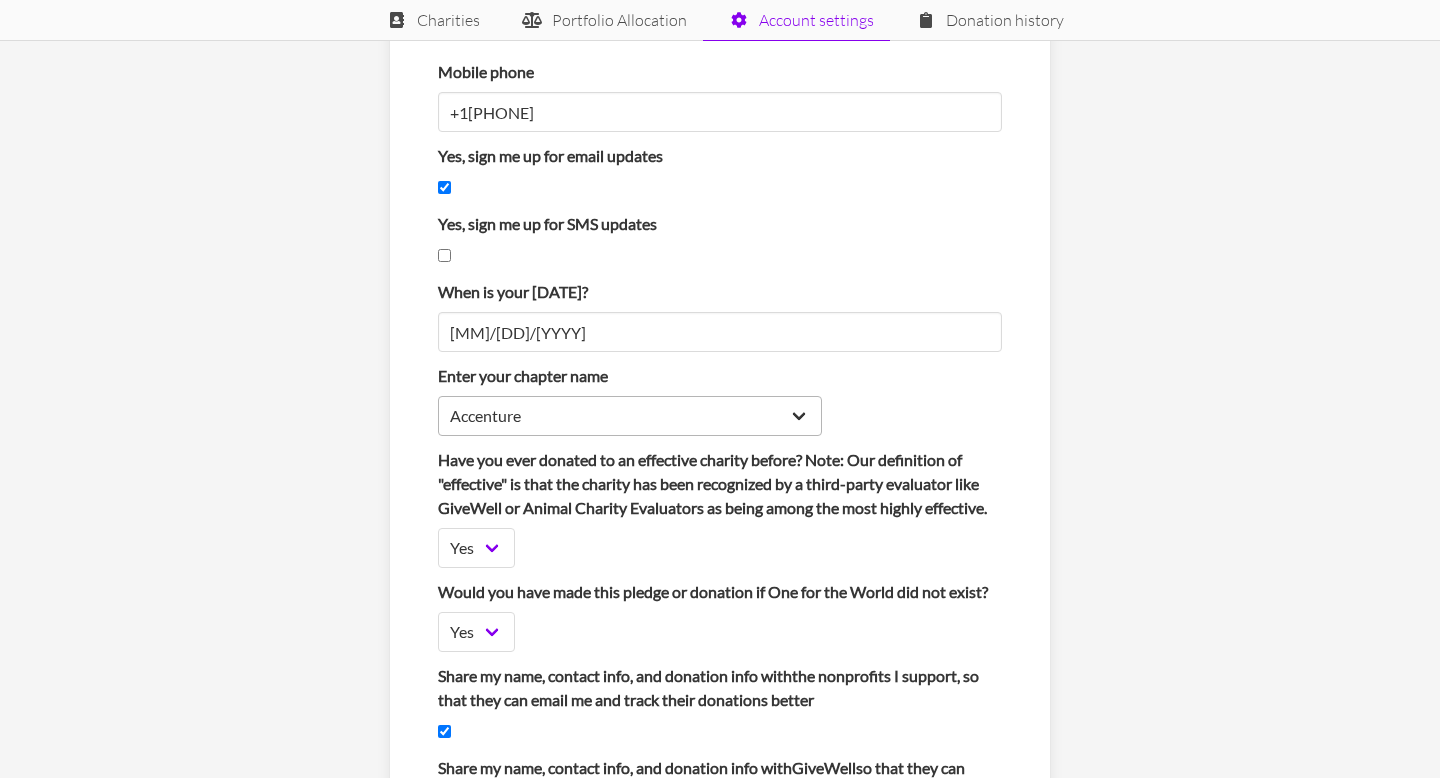 click on "Enter your chapter name Accenture
Auburn University
Australian National University
Bain
Bridgewater
Bridgewater State University
Boston Consulting Group
Brock University
BU Questrom School of Business
Chicago Booth School of Business
Cardozo Law School
Columbia University
Durham University
George Washington University
Google
Kansas University Medical Center
London School of Economics
McGill University
McKinsey
Meta
Microsoft
Middlebury College
Northeastern University
NYU Stern
NYU Wagner
Ohio State University
Princeton University
Queens University
Syracuse University
Tuck School of Business at Darthmouth
UNC Kenan-Flagler
University Canada West
University of Calgary
University of California Riverside MBA
University of Cambridge
University of Cinncinati
University of Illinois
University of Maryland
University of Miami
University of Michigan
University of Nebraska Medical Center
University of Oxford
University of Pennsylvania" at bounding box center [720, 400] 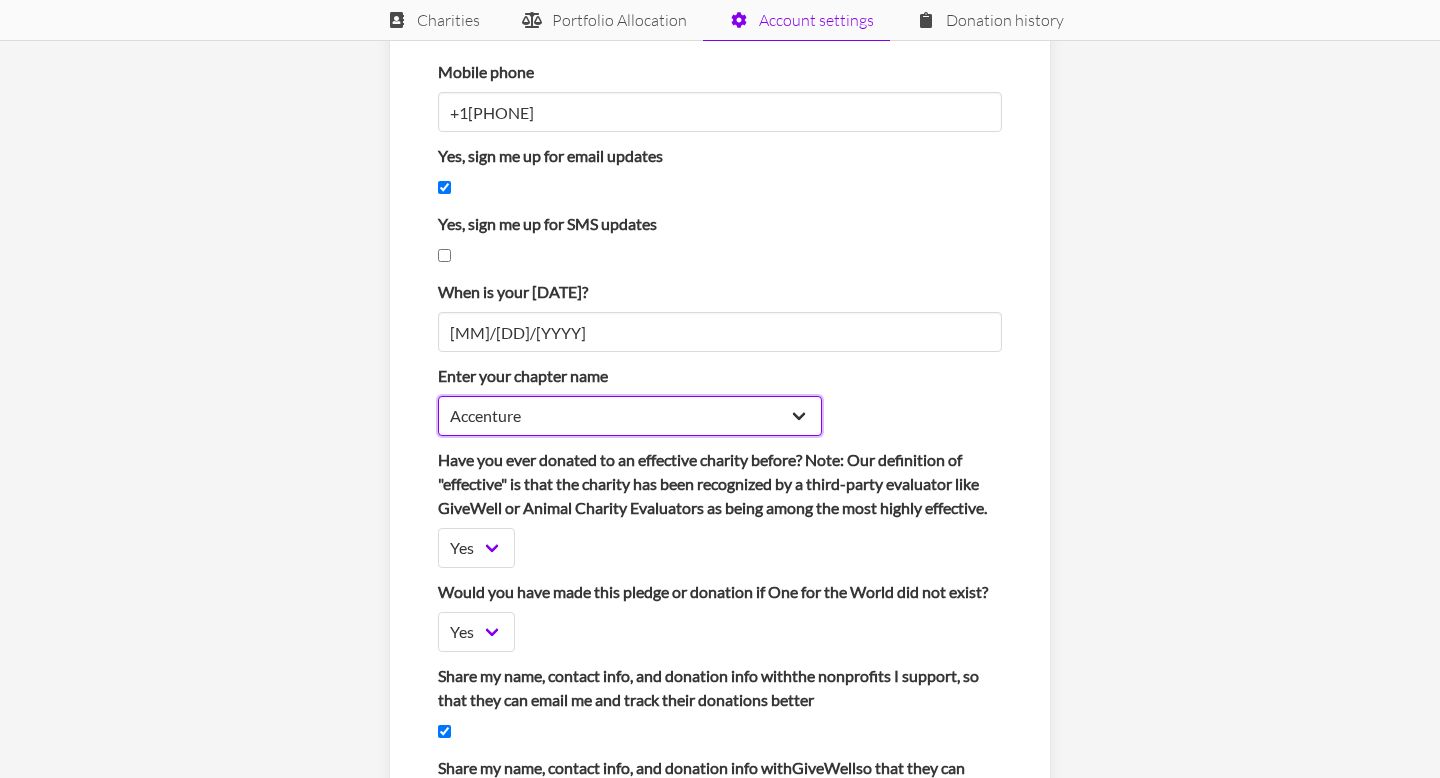 click on "Accenture
Auburn University
Australian National University
Bain
Bridgewater
Bridgewater State University
Boston Consulting Group
Brock University
BU Questrom School of Business
Chicago Booth School of Business
Cardozo Law School
Columbia University
Durham University
George Washington University
Google
Kansas University Medical Center
London School of Economics
McGill University
McKinsey
Meta
Microsoft
Middlebury College
Northeastern University
NYU Stern
NYU Wagner
Ohio State University
Princeton University
Queens University
Syracuse University
Tuck School of Business at Darthmouth
UNC Kenan-Flagler
University Canada West
University of Calgary
University of California Riverside MBA
University of Cambridge
University of Cinncinati
University of Illinois
University of Maryland
University of Miami
University of Michigan
University of Nebraska Medical Center
University of Oxford
University of Pennsylvania" at bounding box center [630, 416] 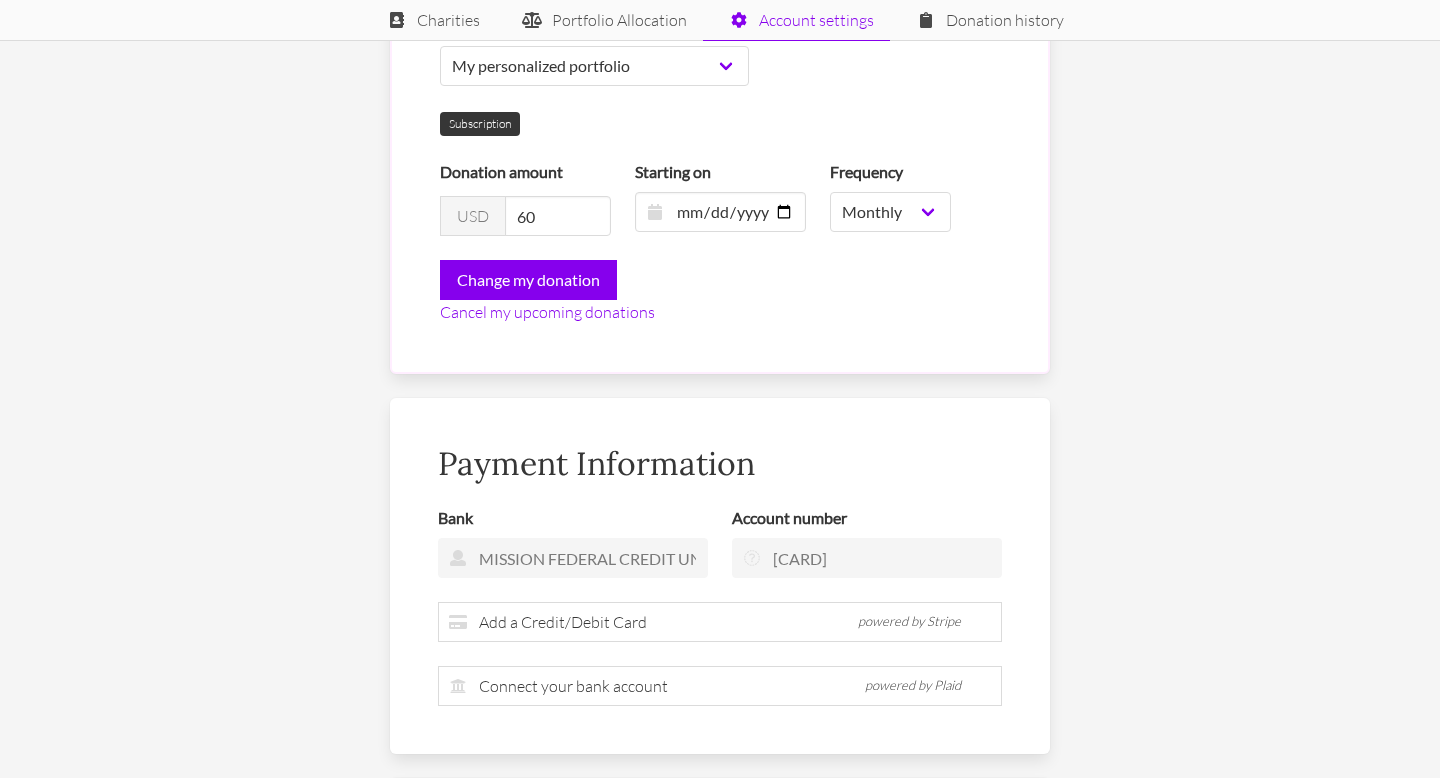 scroll, scrollTop: 0, scrollLeft: 0, axis: both 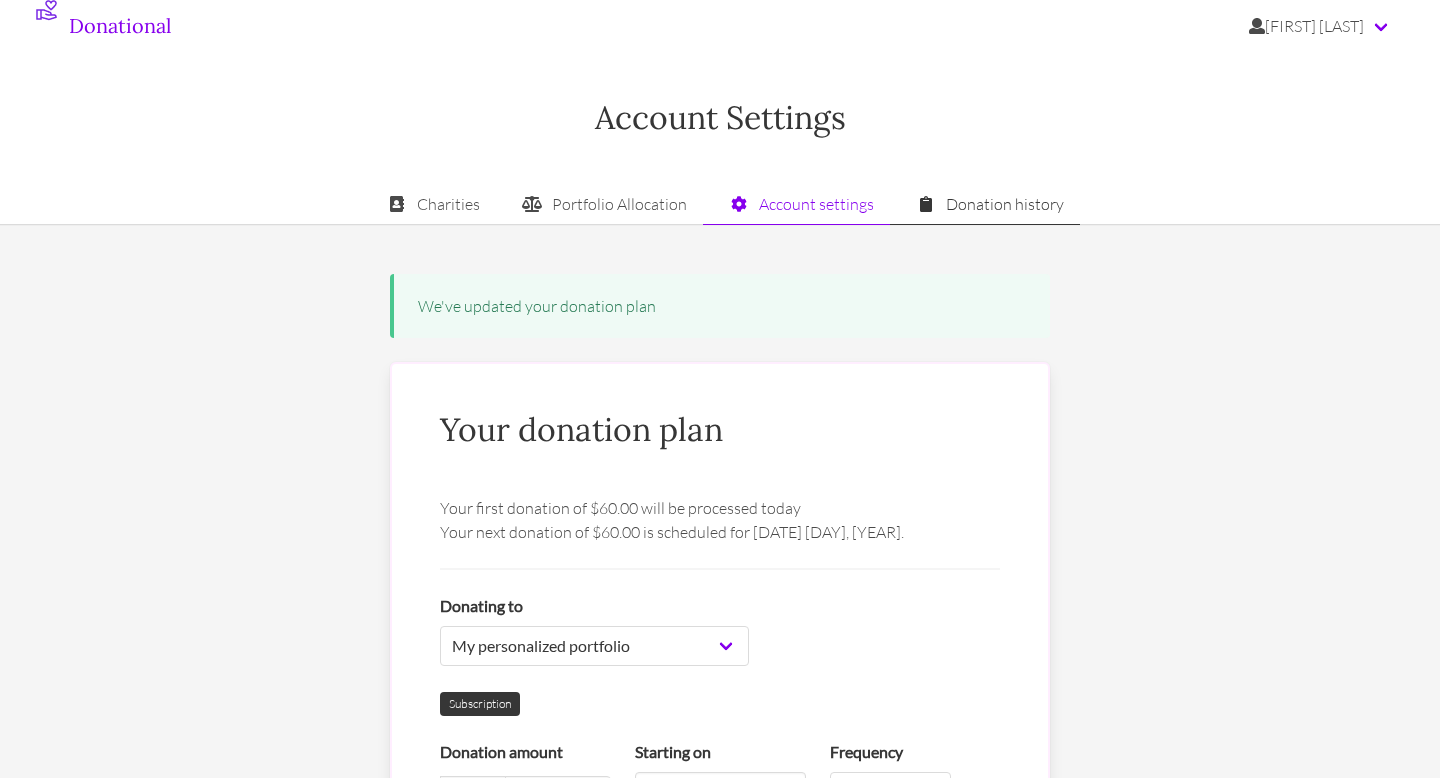 click on "Donation history" at bounding box center [985, 204] 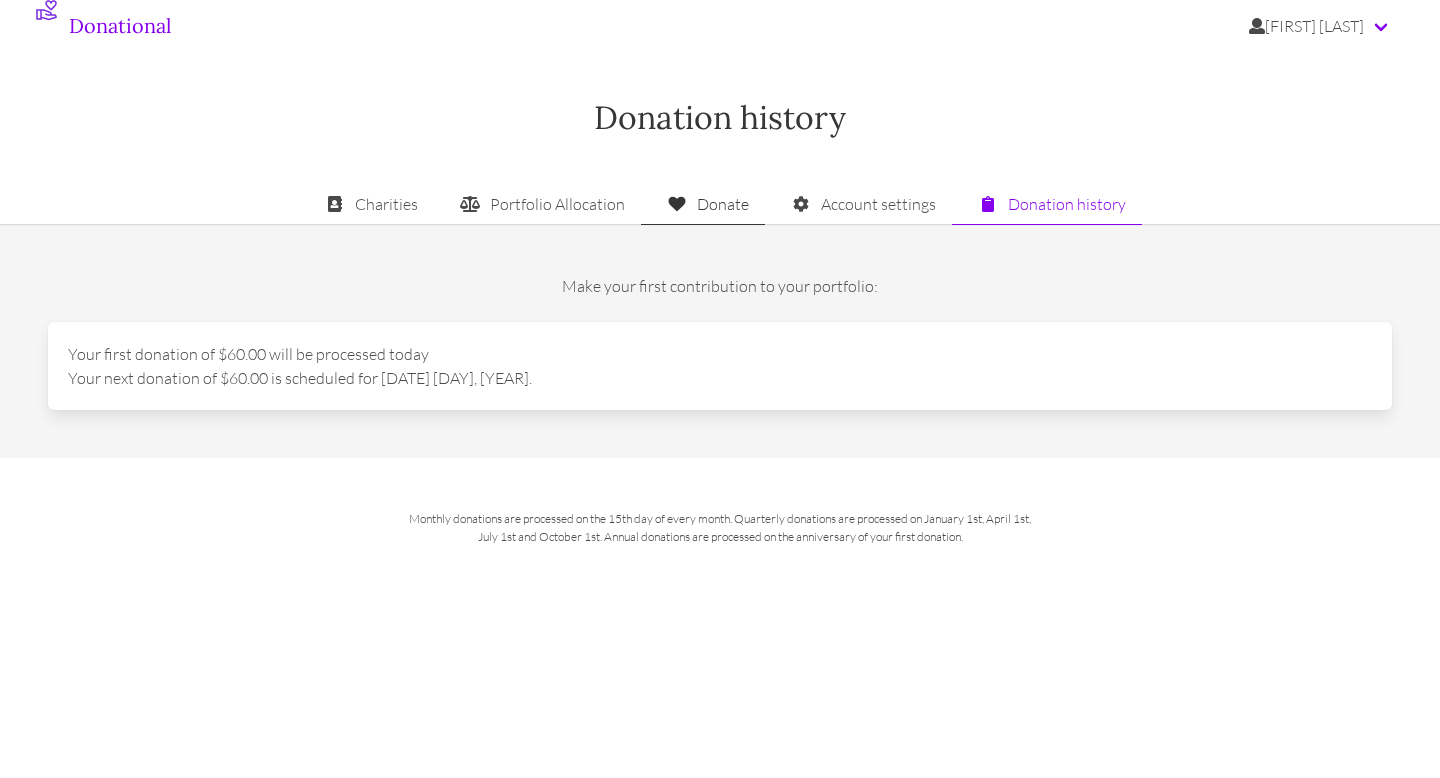 click on "Donate" at bounding box center [703, 204] 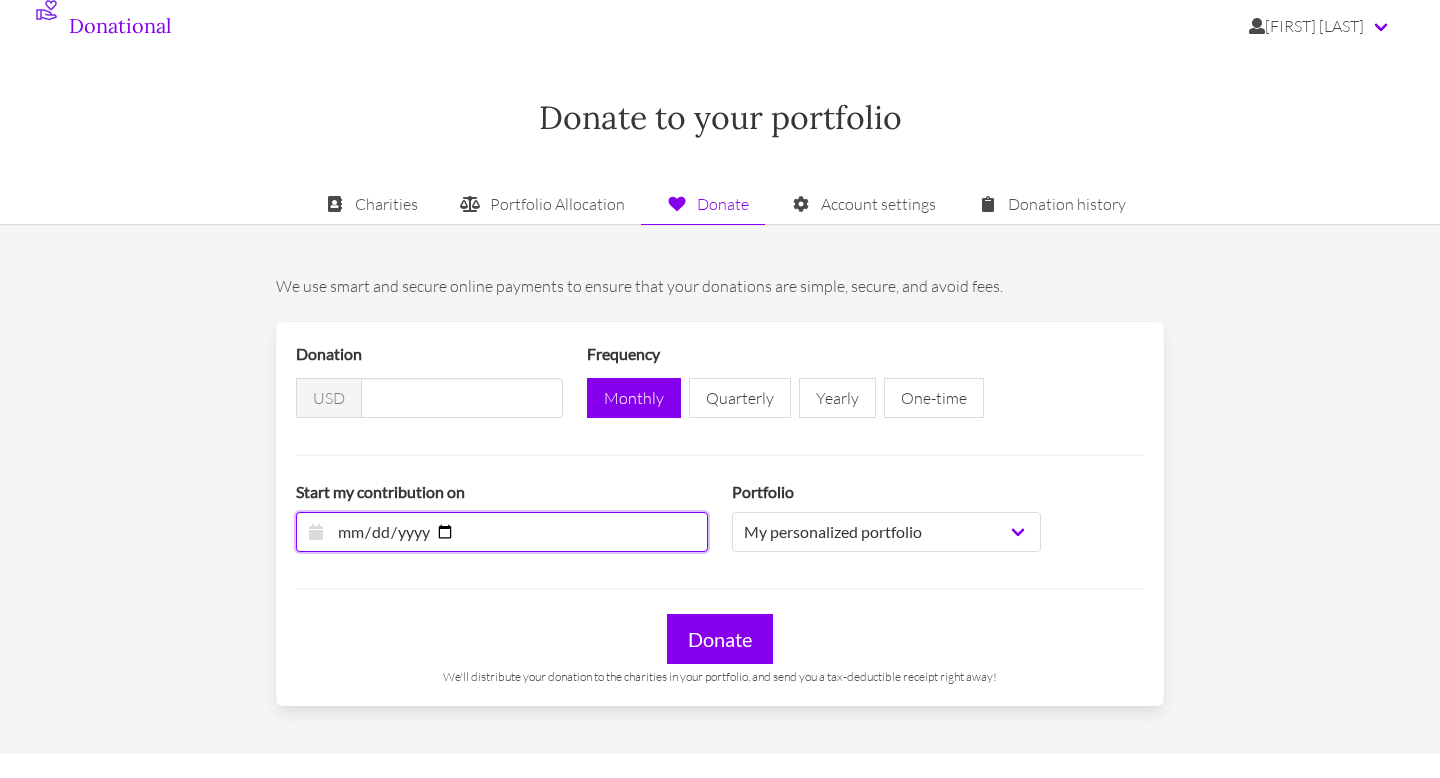 click on "[DATE]" at bounding box center (502, 532) 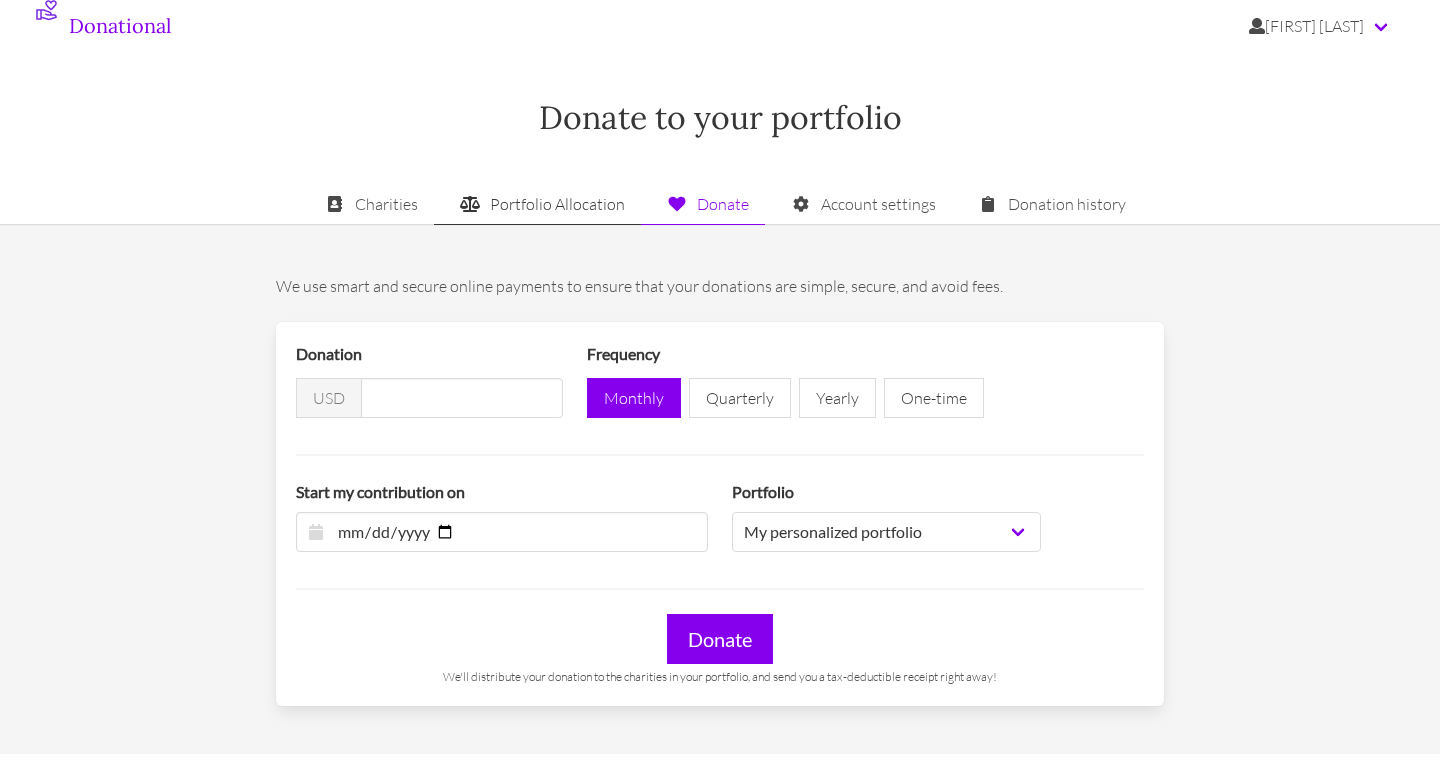 click on "Portfolio Allocation" at bounding box center (537, 204) 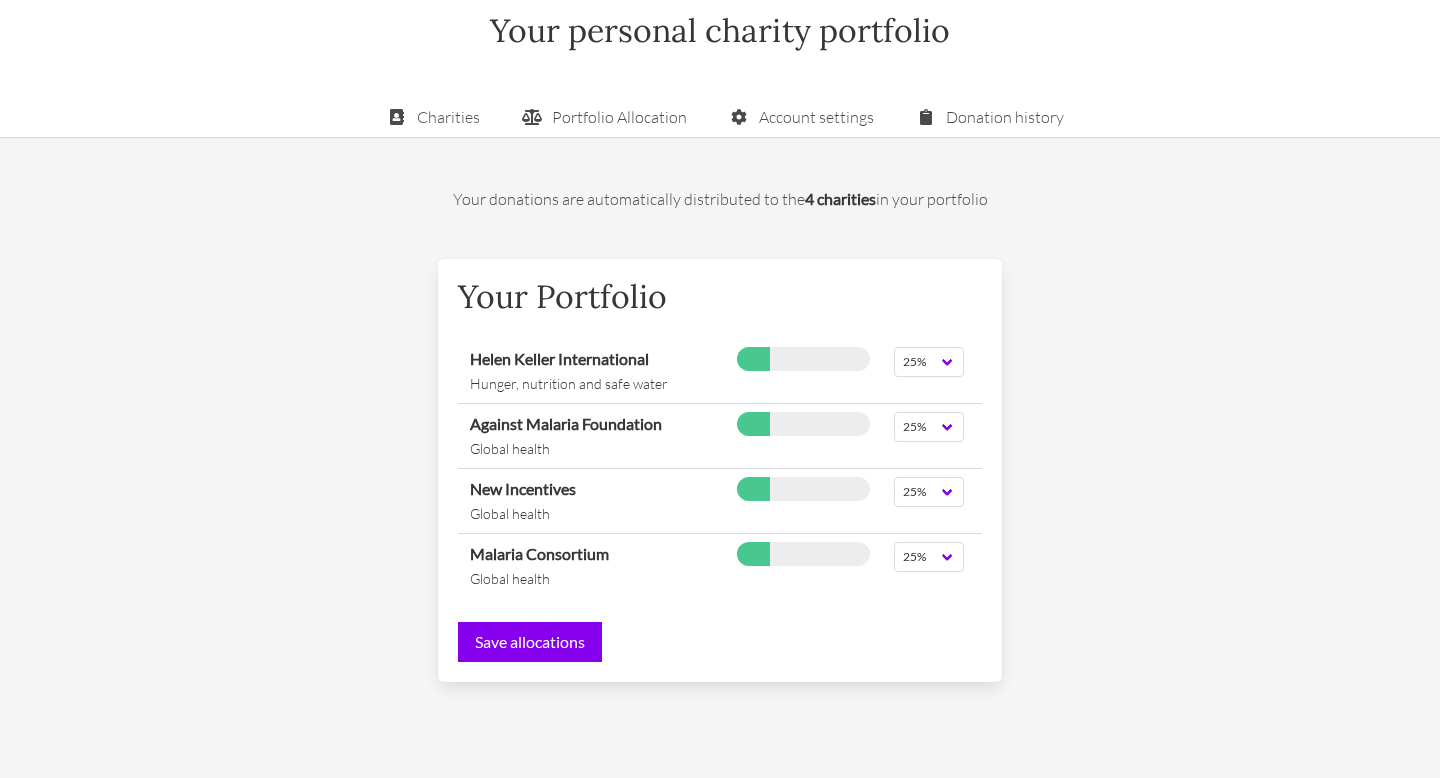 scroll, scrollTop: 0, scrollLeft: 0, axis: both 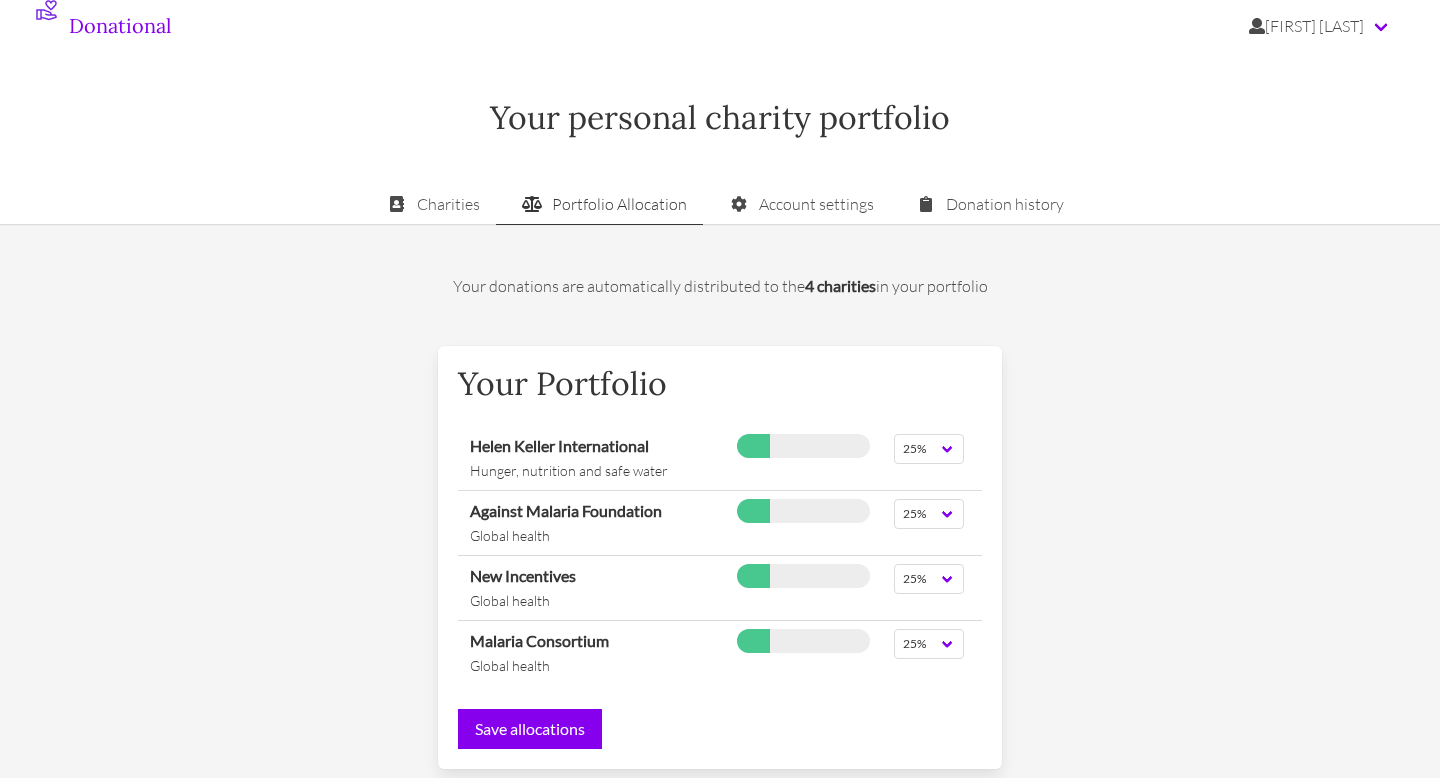 click on "Portfolio Allocation" at bounding box center [599, 204] 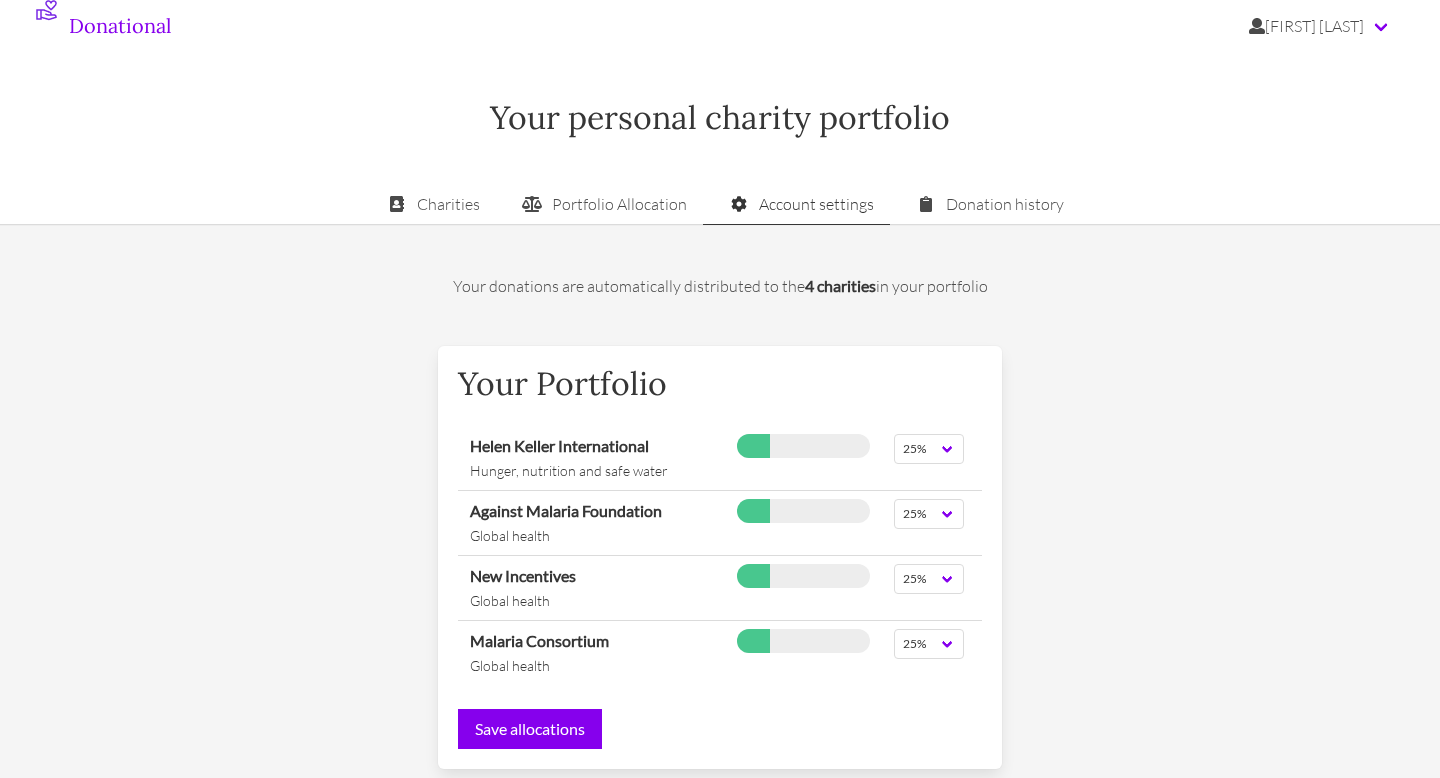 click on "Account settings" at bounding box center [796, 204] 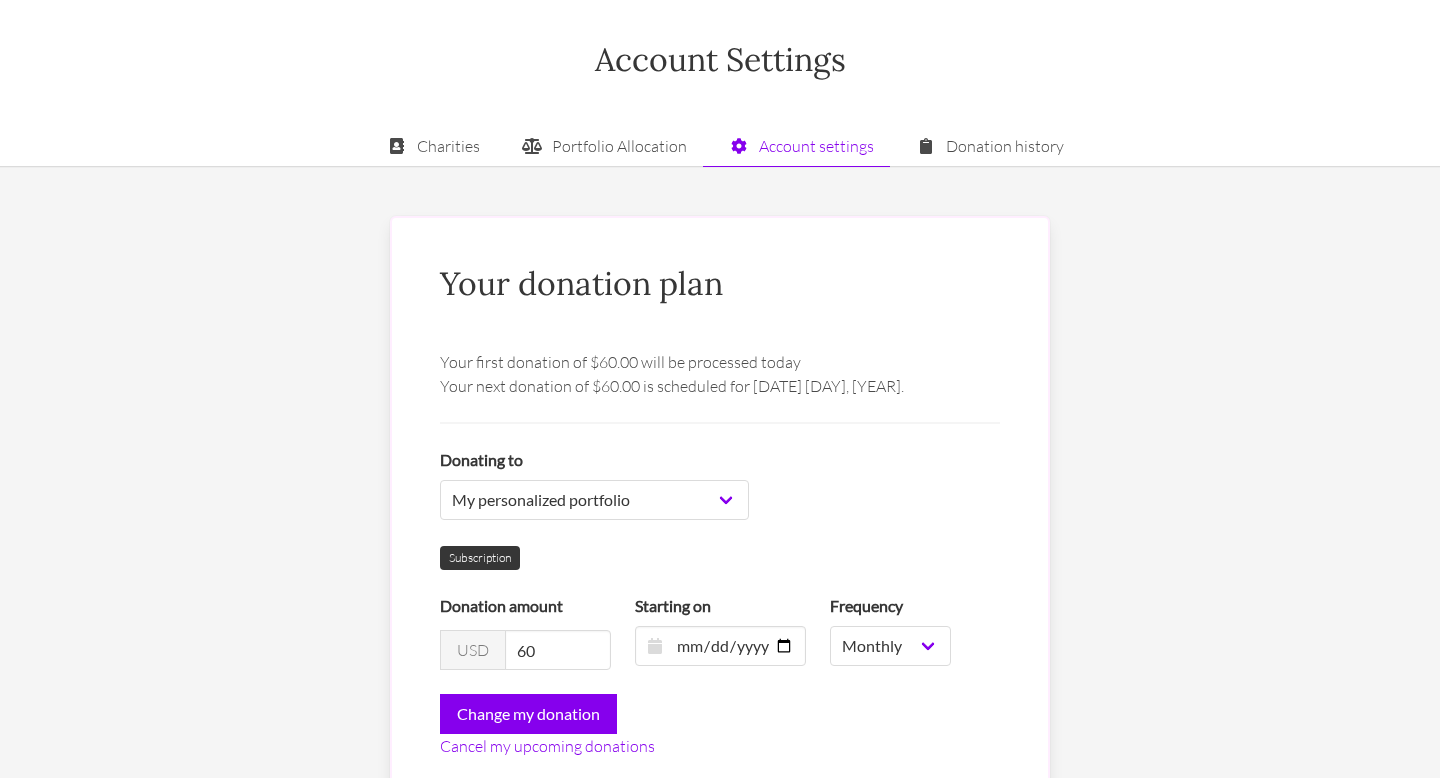 scroll, scrollTop: 0, scrollLeft: 0, axis: both 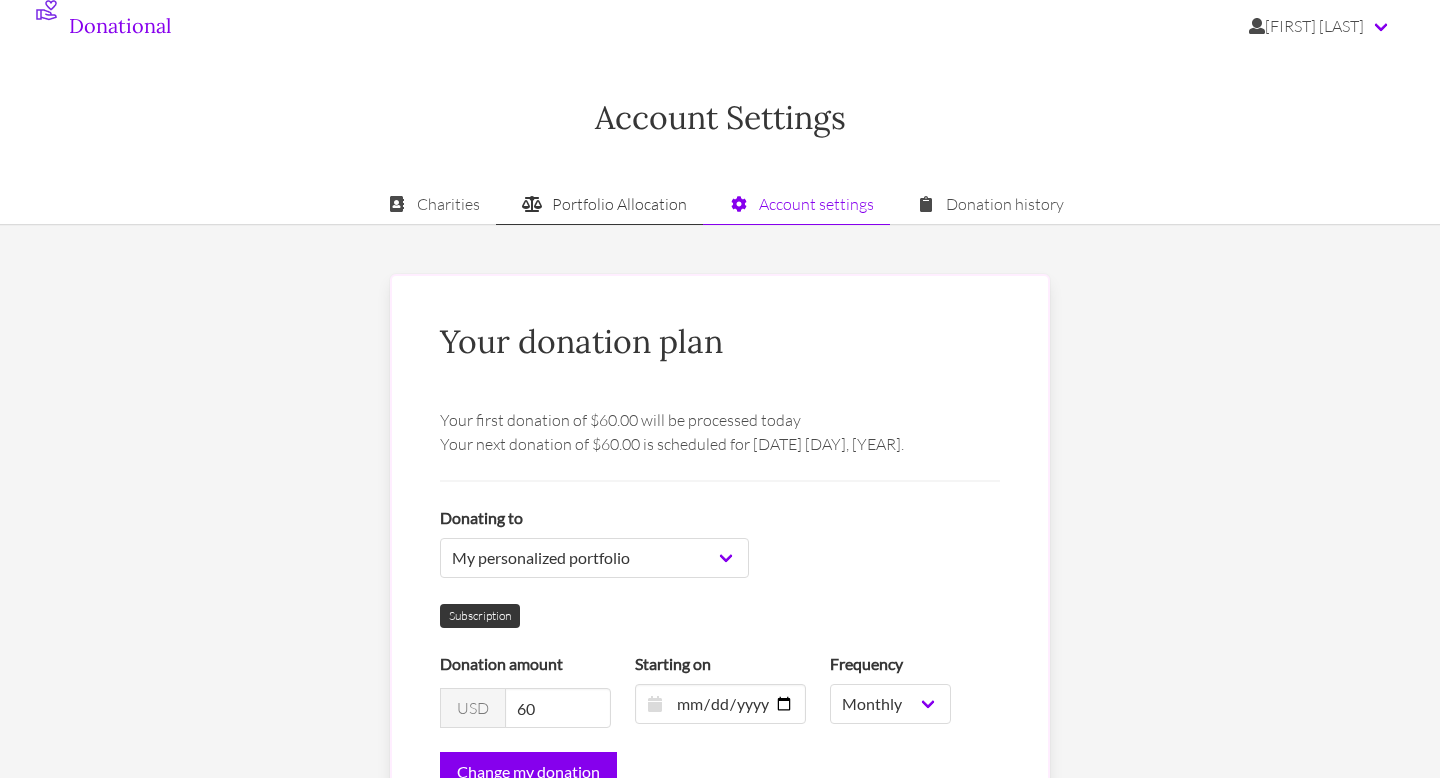 click on "Portfolio Allocation" at bounding box center (599, 204) 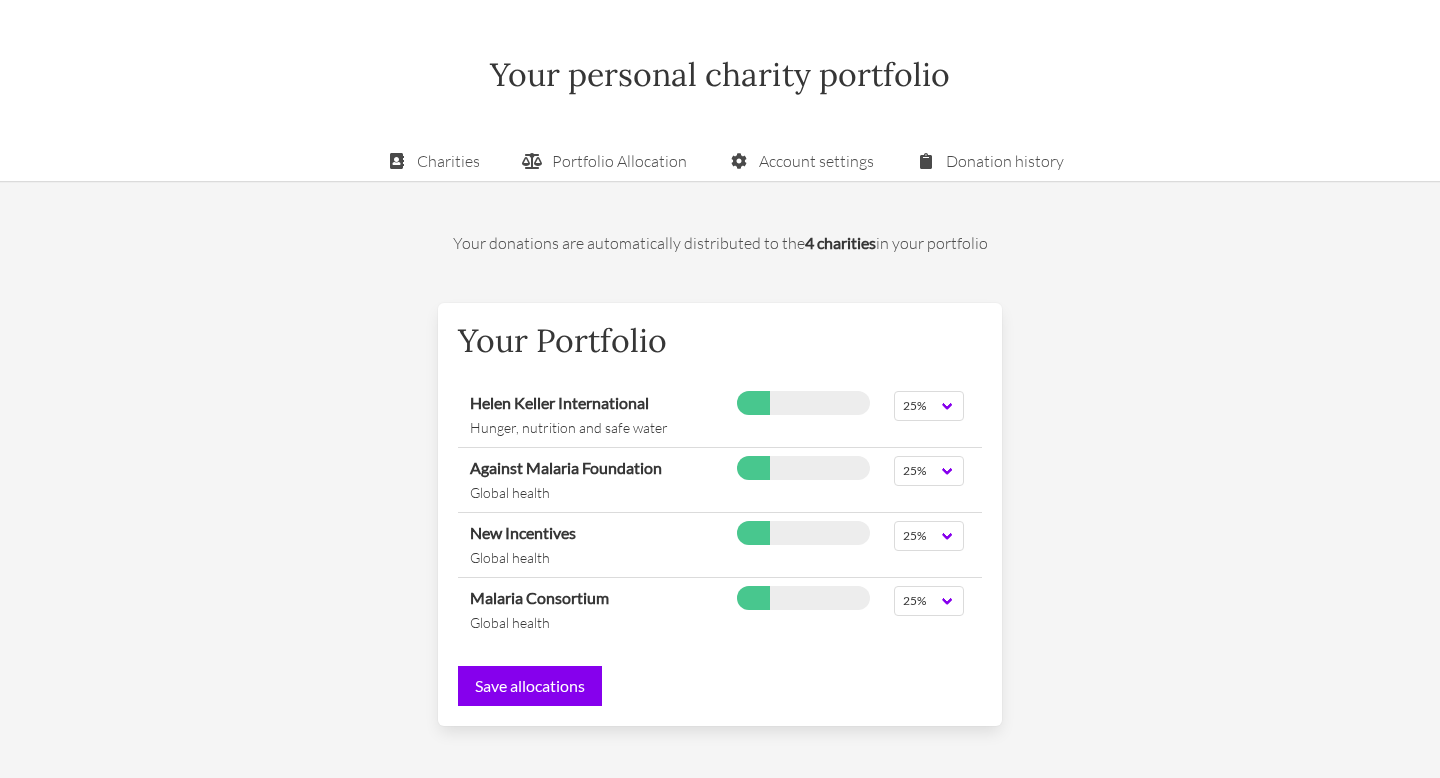 scroll, scrollTop: 0, scrollLeft: 0, axis: both 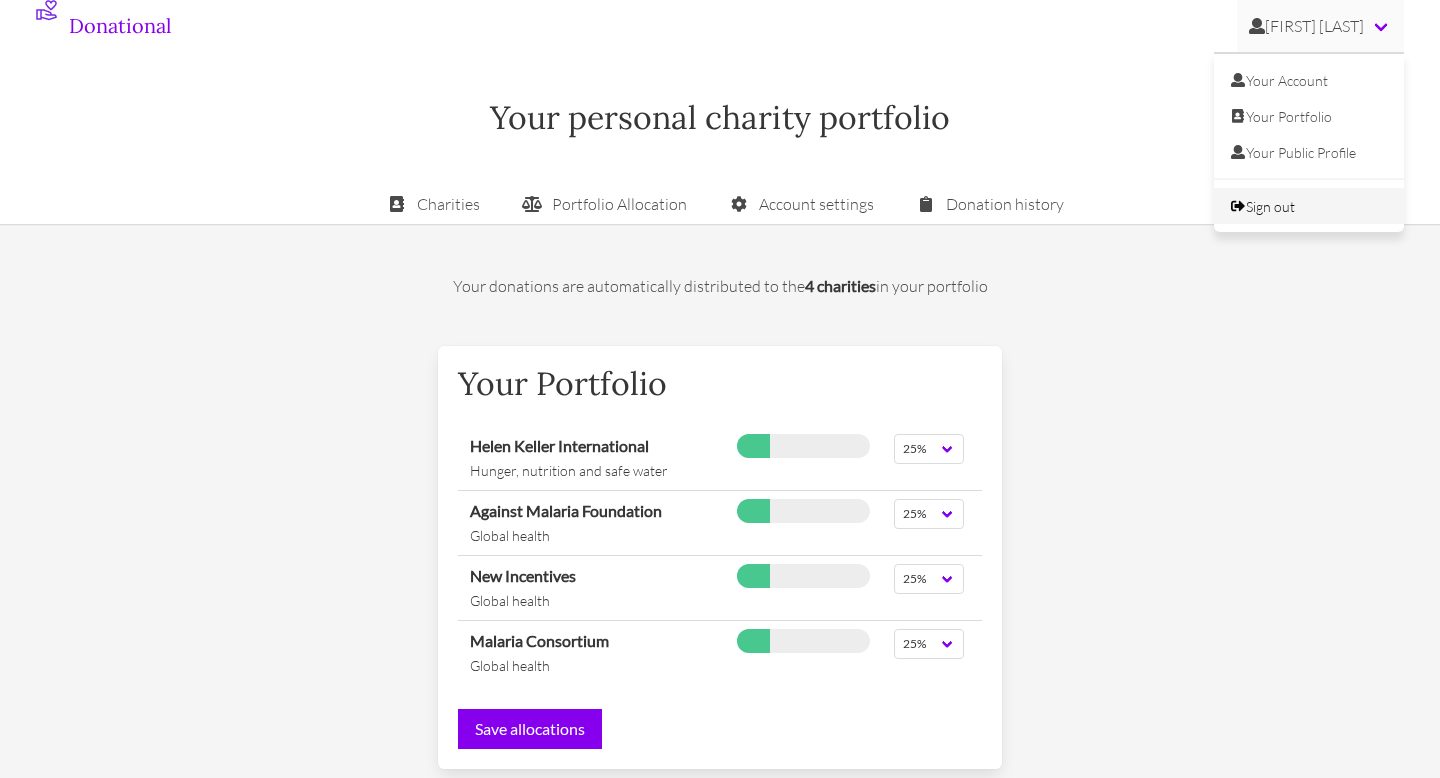 click on "Sign out" at bounding box center [1309, 206] 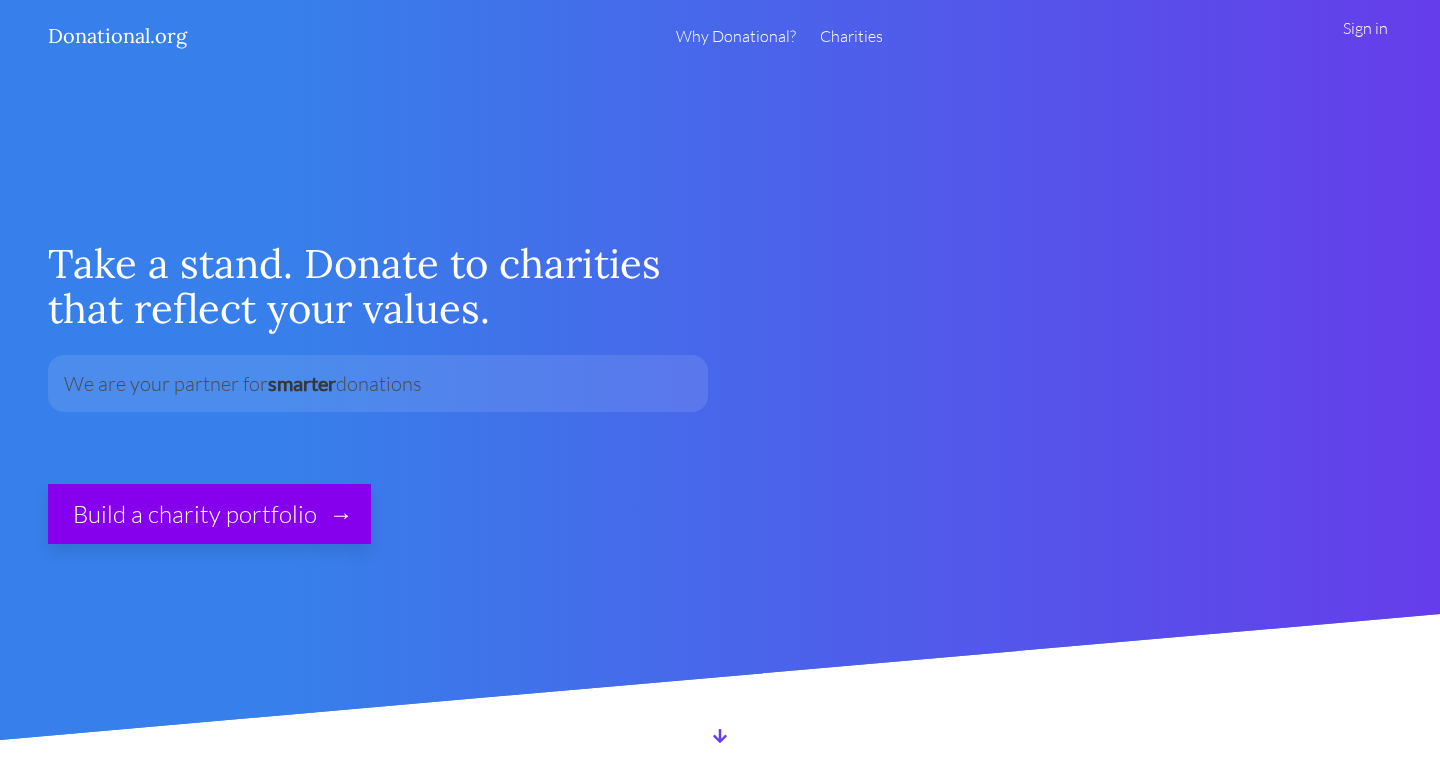 scroll, scrollTop: 0, scrollLeft: 0, axis: both 